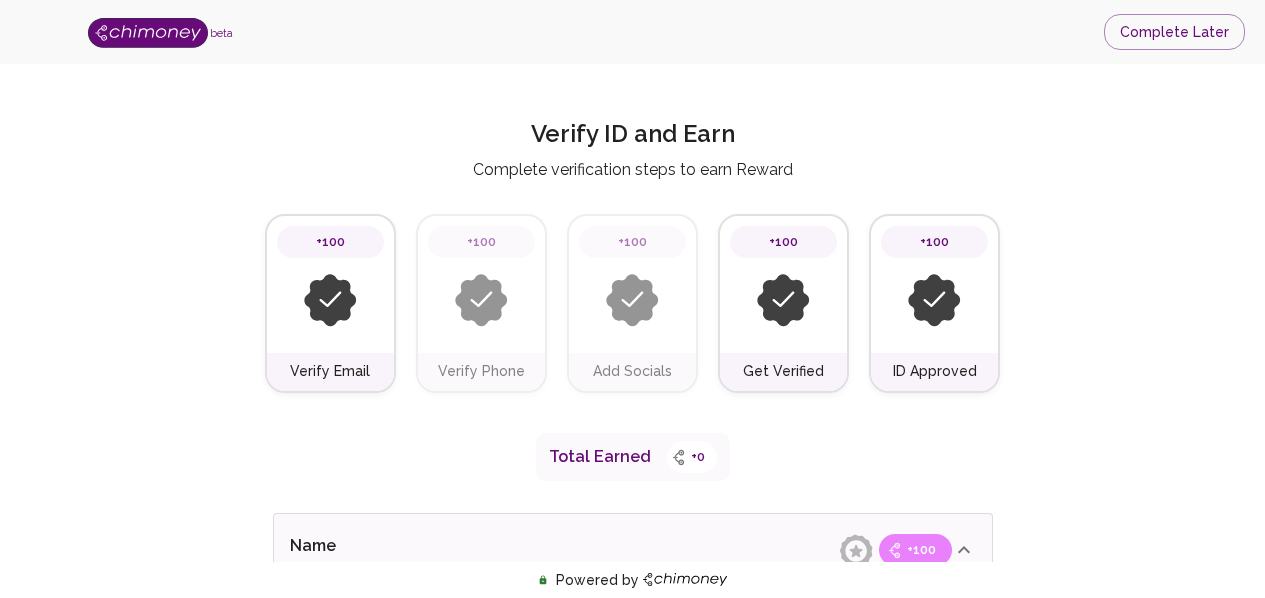 scroll, scrollTop: 930, scrollLeft: 0, axis: vertical 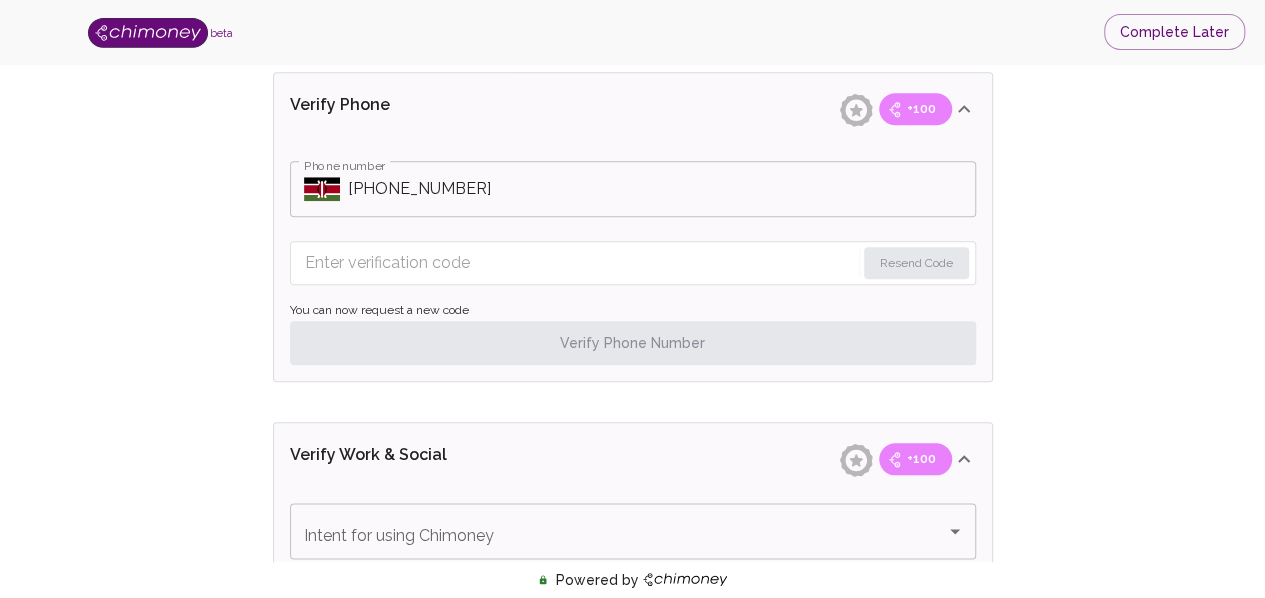 click at bounding box center (580, 263) 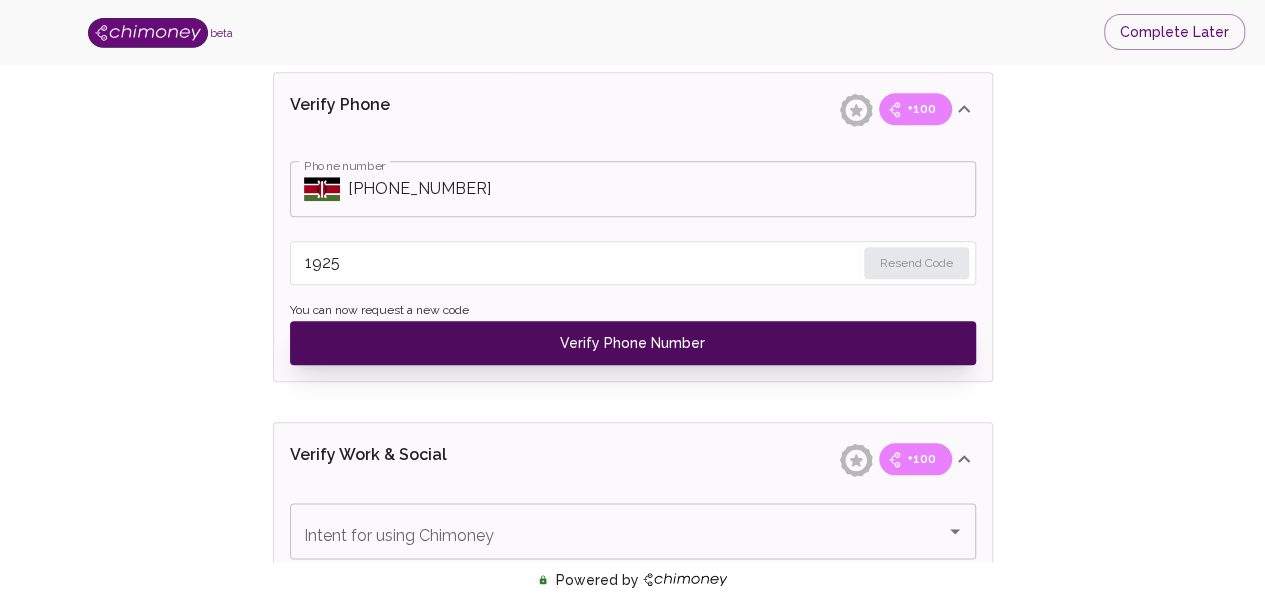 click on "Verify Phone Number" at bounding box center [633, 343] 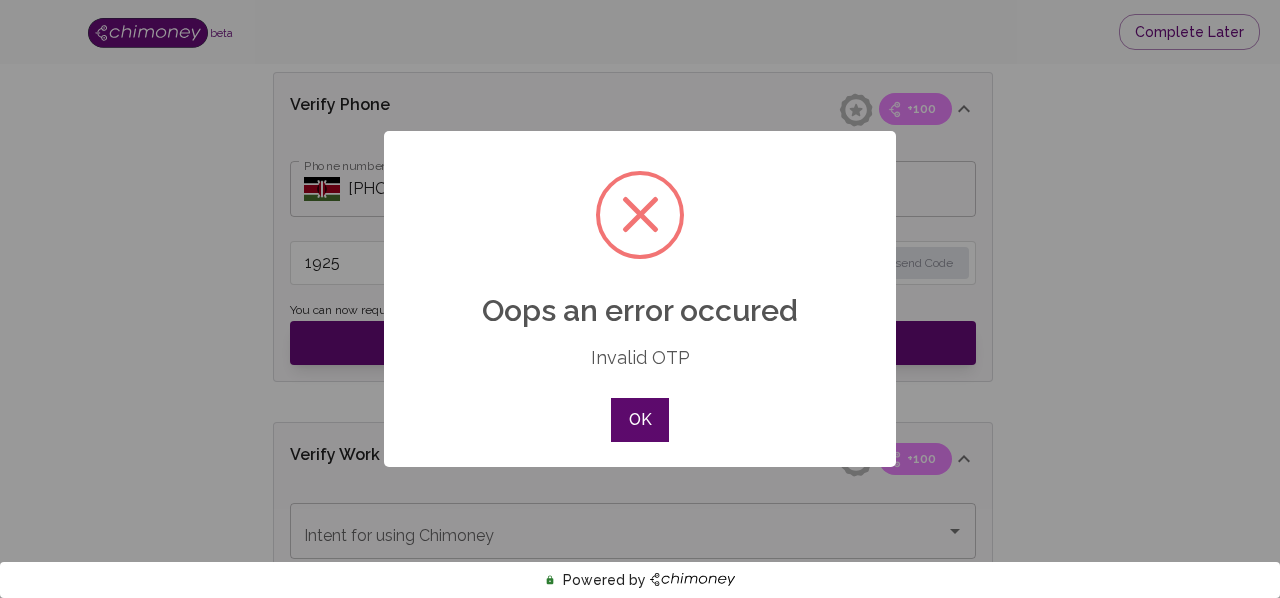 click on "OK" at bounding box center [640, 420] 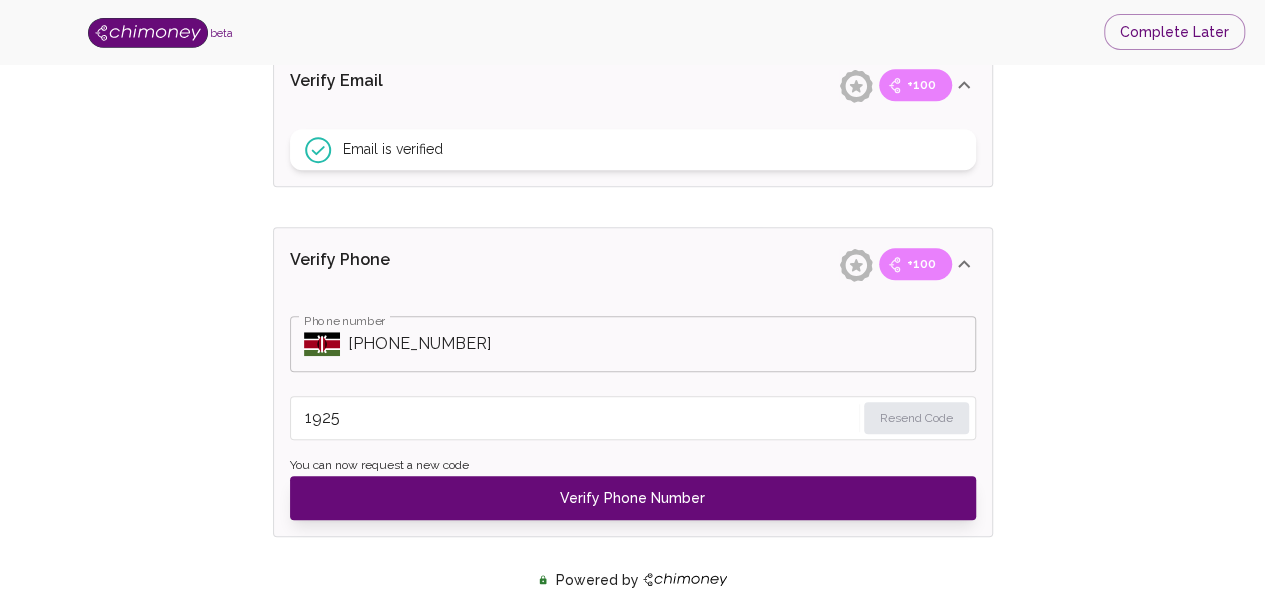 scroll, scrollTop: 856, scrollLeft: 0, axis: vertical 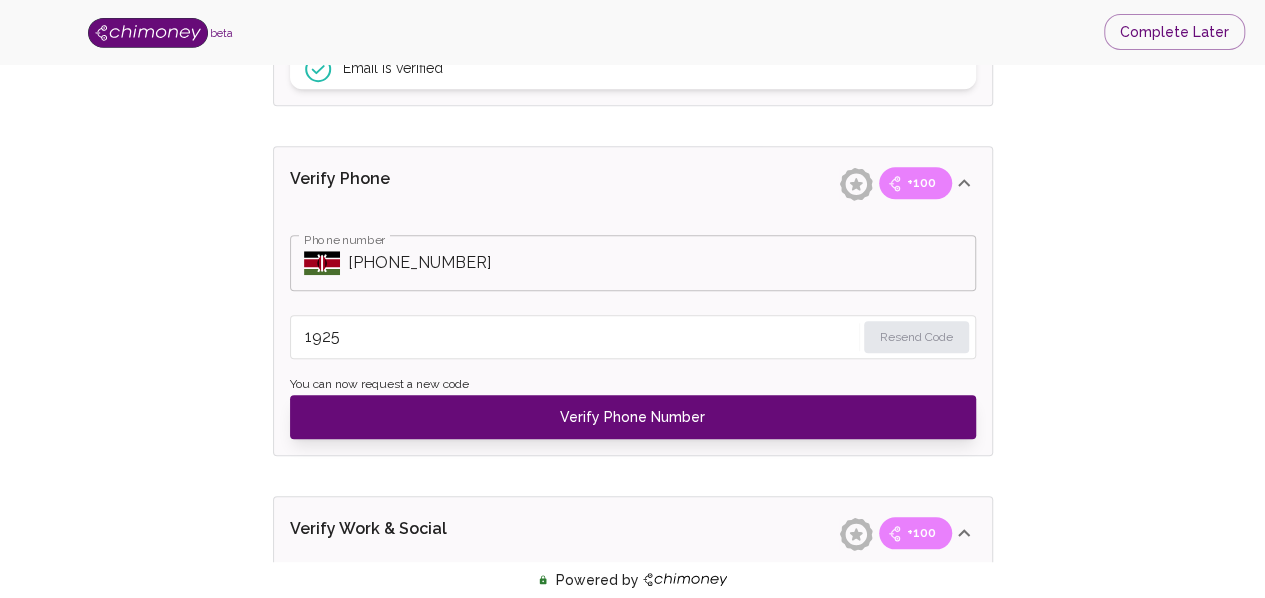 click on "1925" at bounding box center (580, 337) 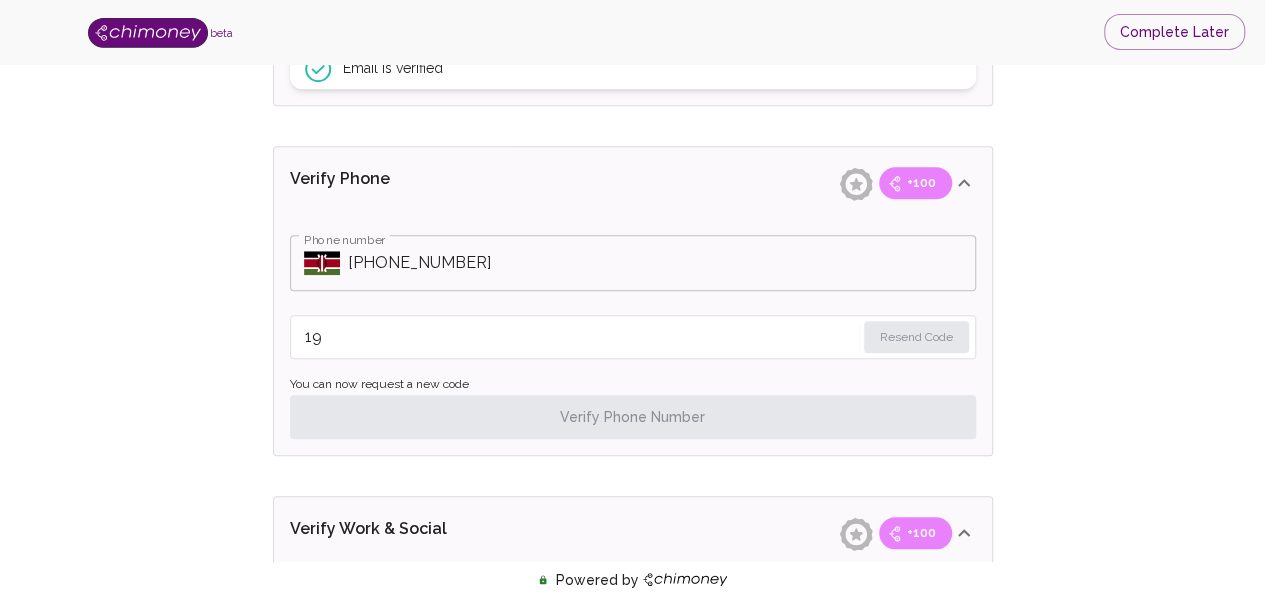 type on "1" 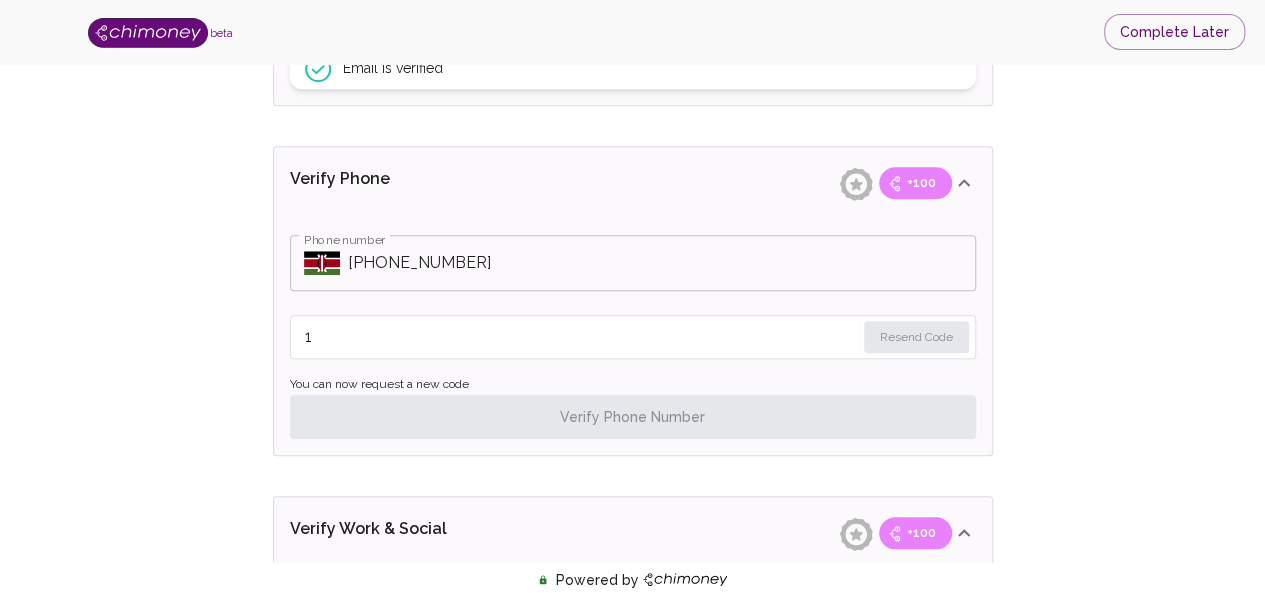 type 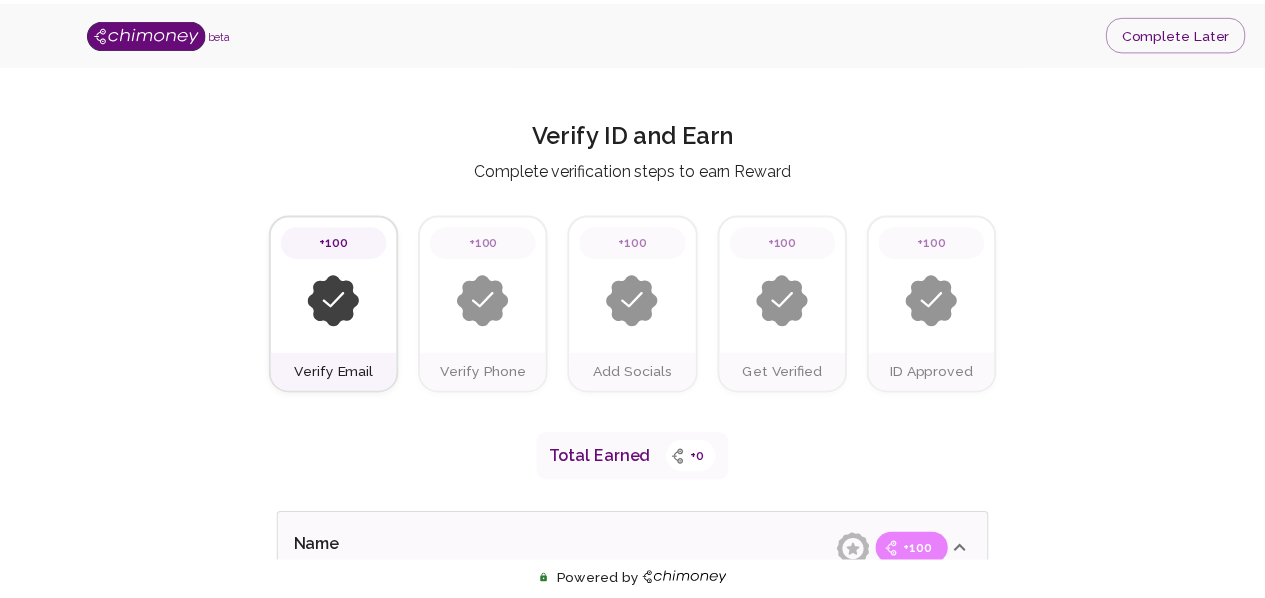 scroll, scrollTop: 856, scrollLeft: 0, axis: vertical 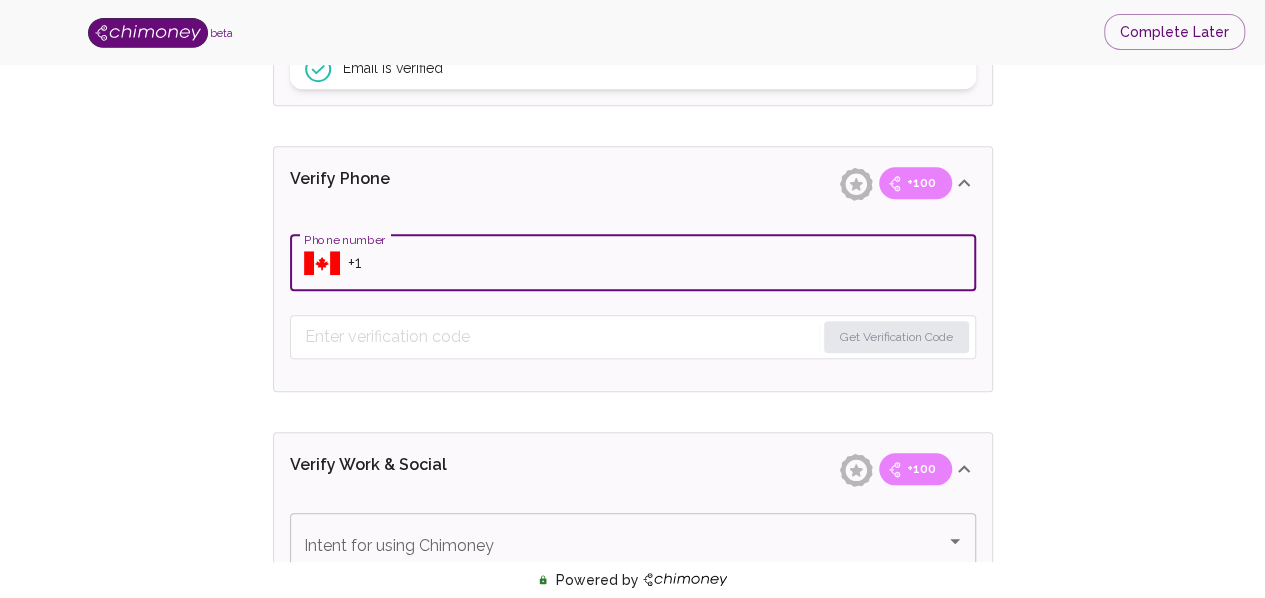 click on "Phone number" at bounding box center [662, 263] 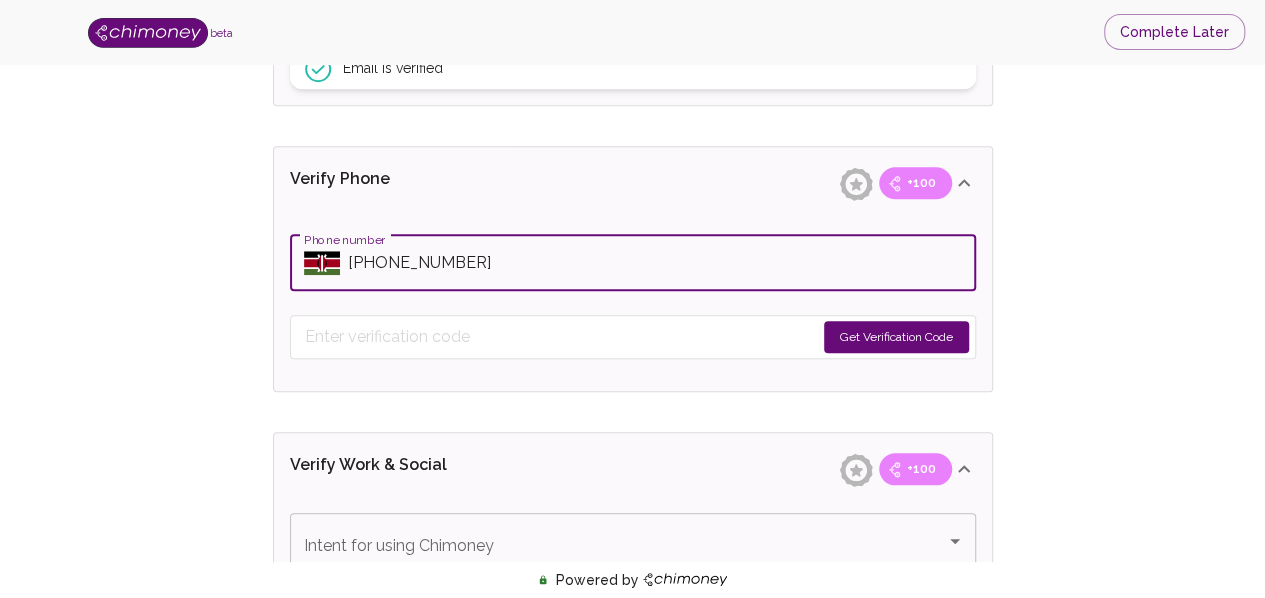 type on "+254726694238" 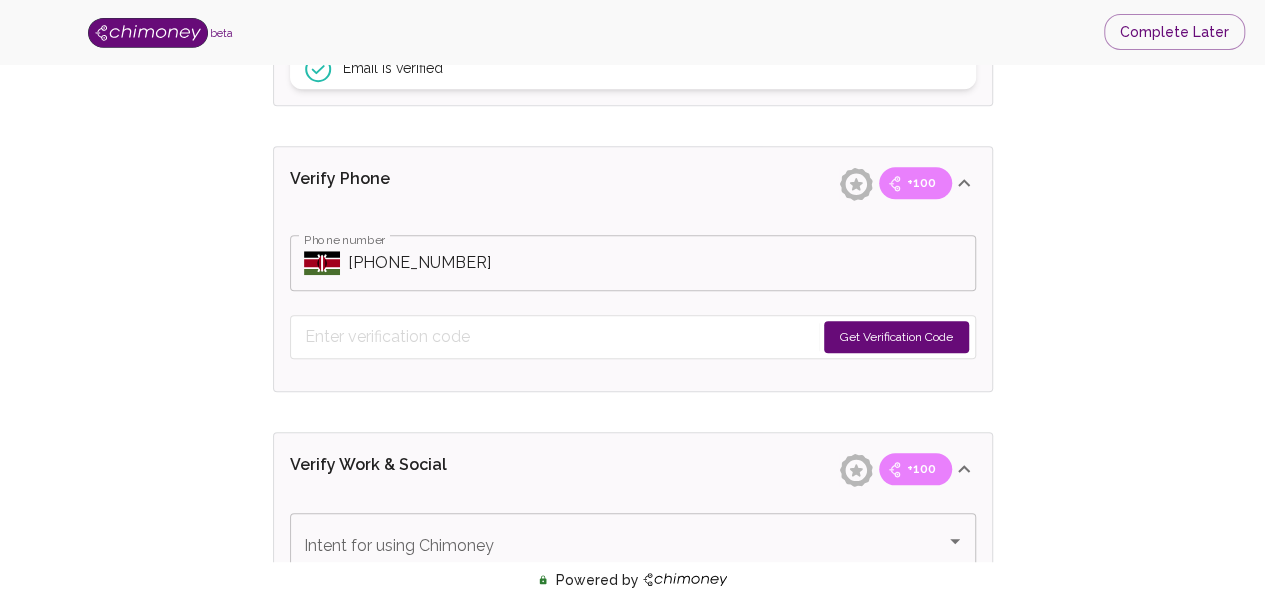click on "Get Verification Code" at bounding box center (896, 337) 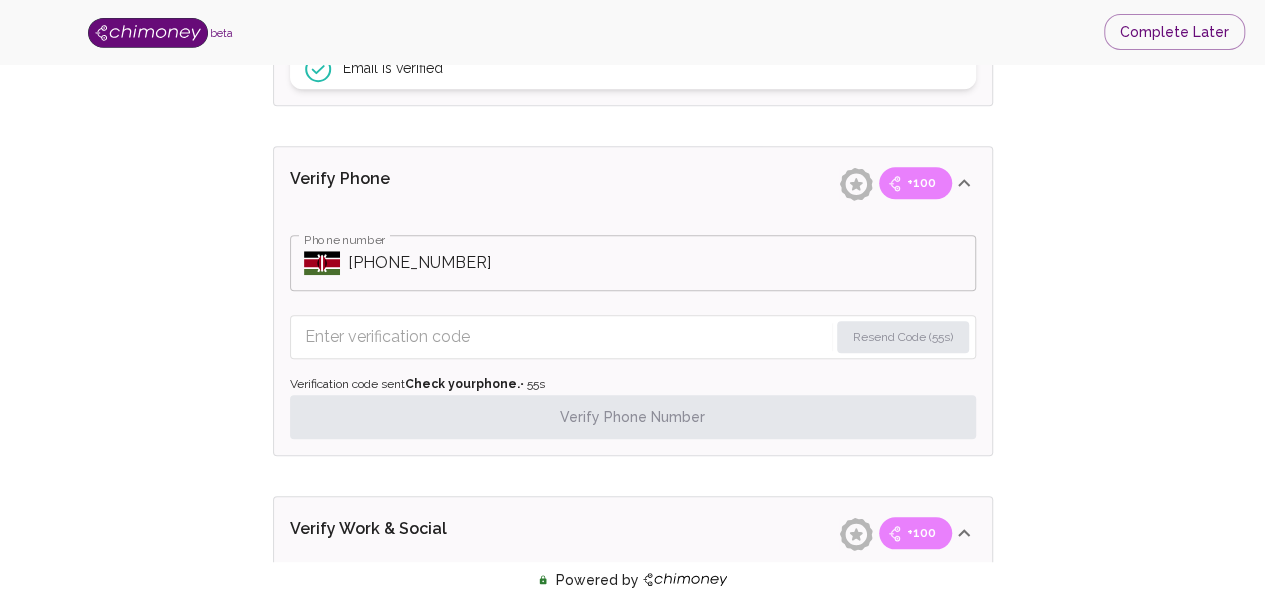 click at bounding box center [566, 337] 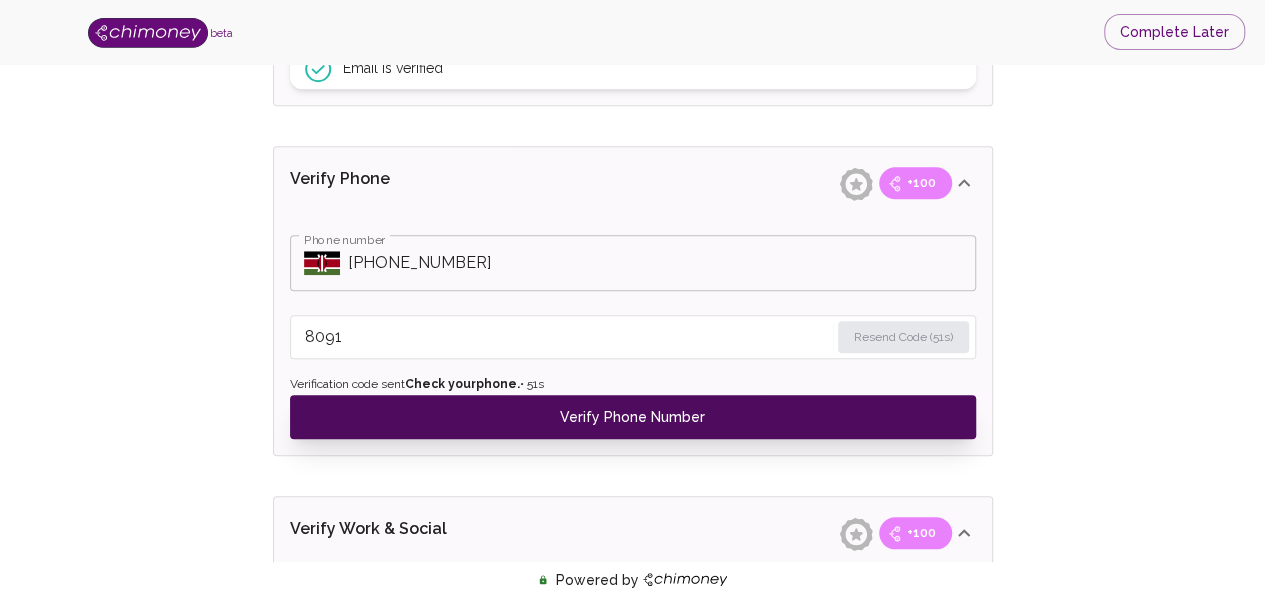 type on "8091" 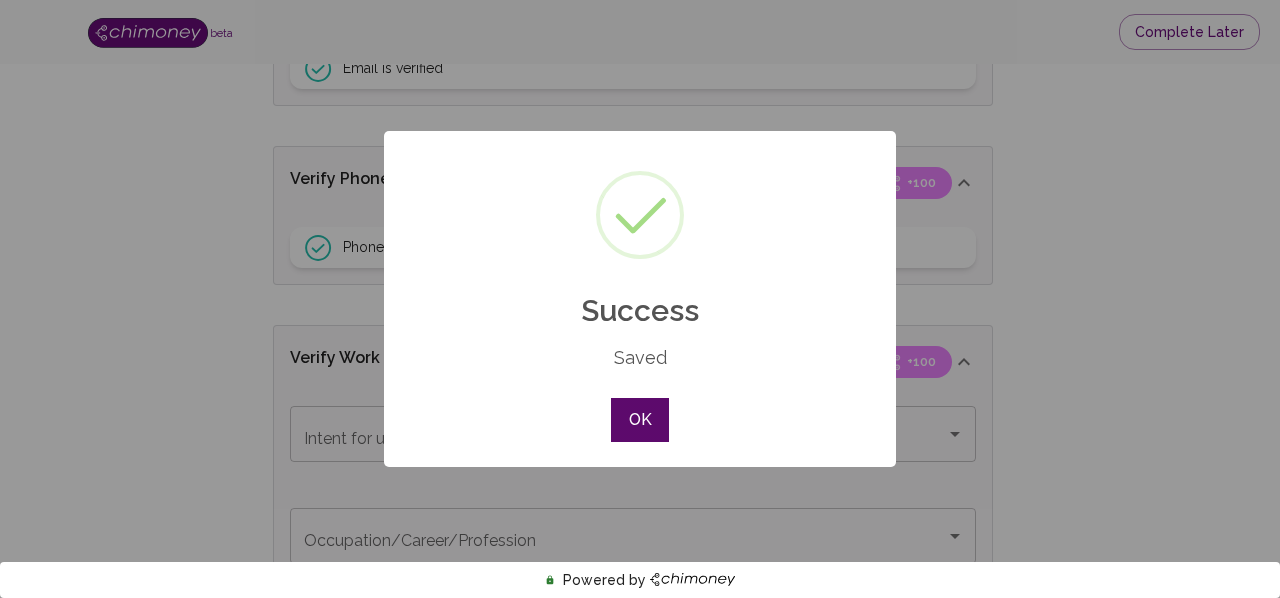 click on "OK" at bounding box center [640, 420] 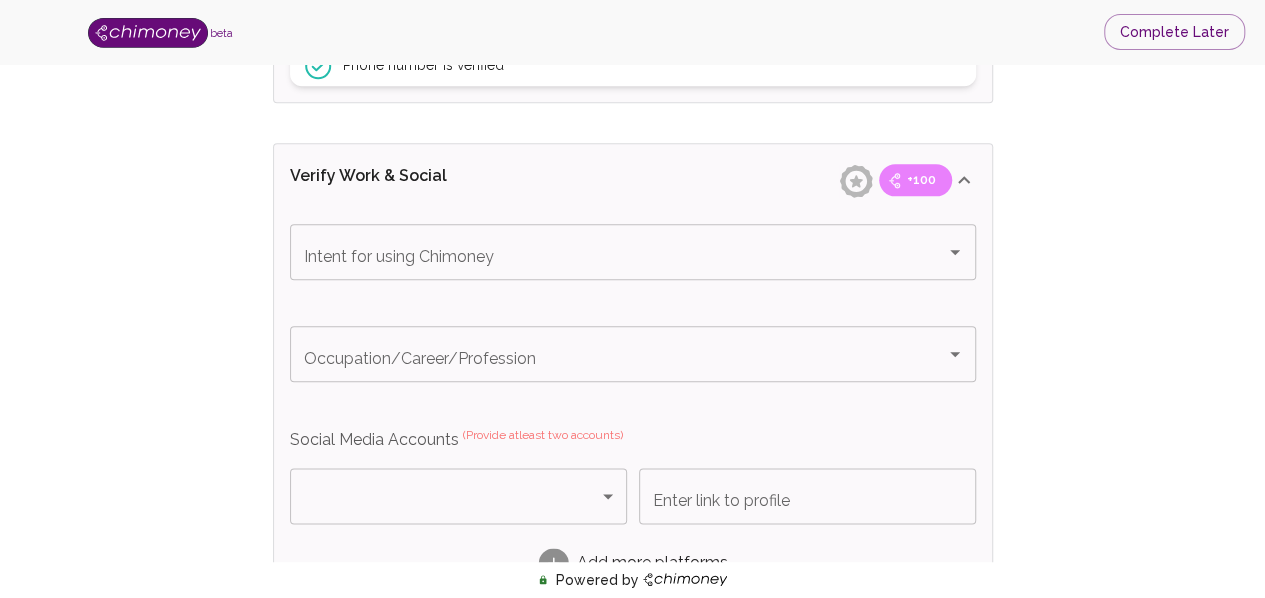 scroll, scrollTop: 1038, scrollLeft: 0, axis: vertical 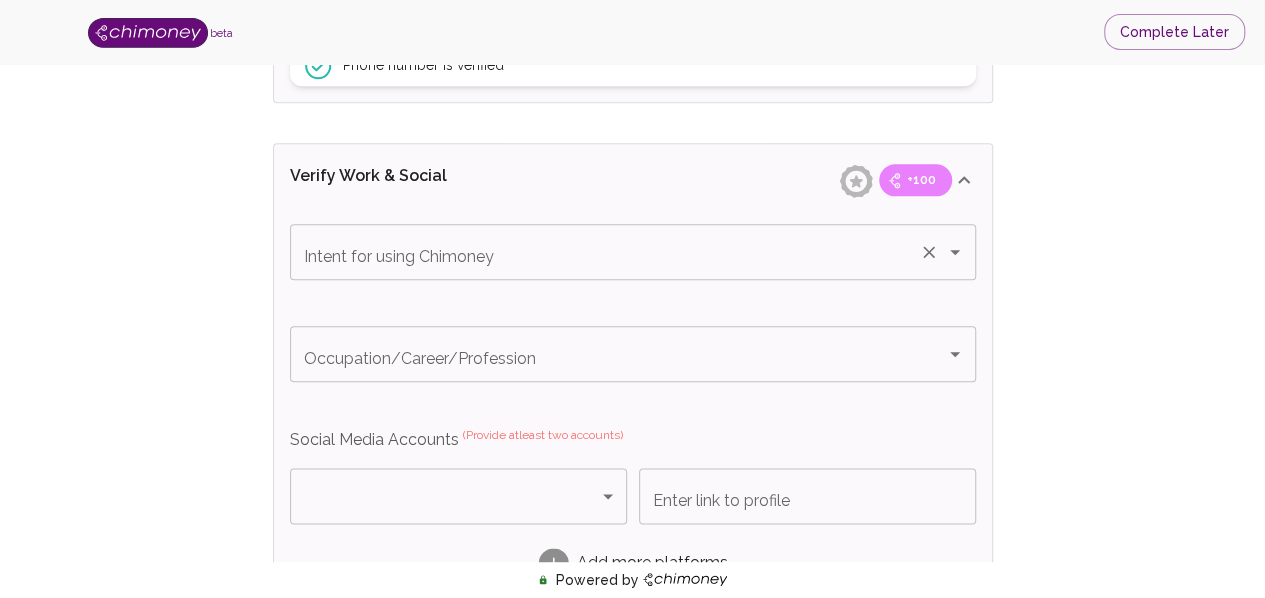 click on "Intent for using Chimoney Intent for using Chimoney" at bounding box center (633, 252) 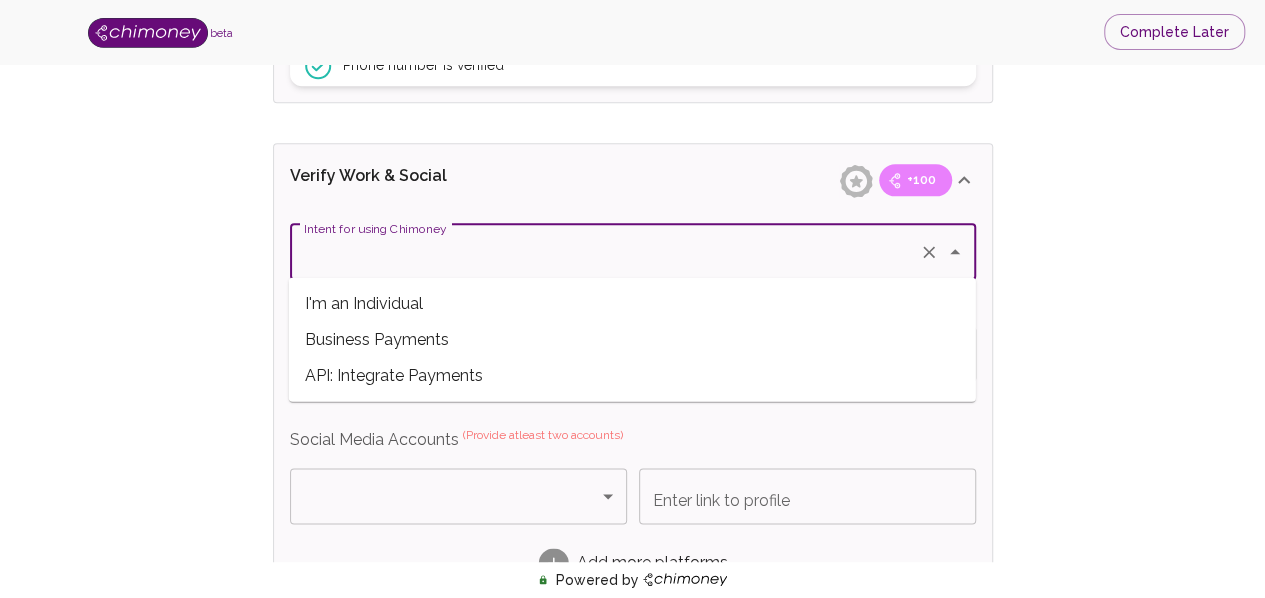 click on "I'm an Individual" at bounding box center (632, 303) 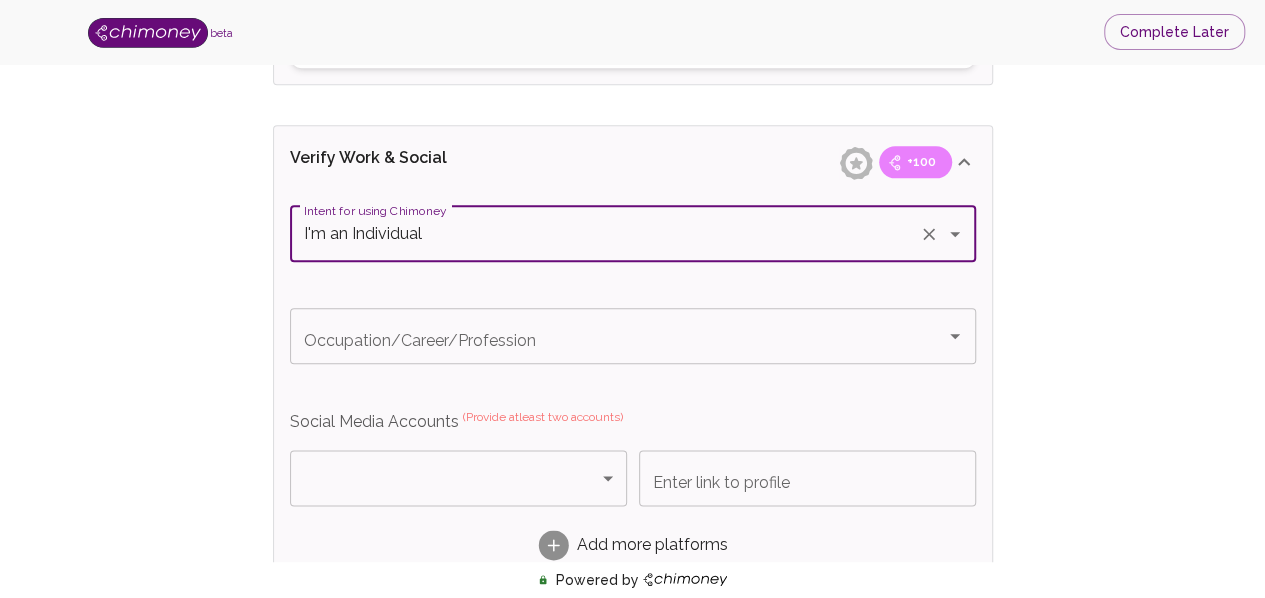 scroll, scrollTop: 1116, scrollLeft: 0, axis: vertical 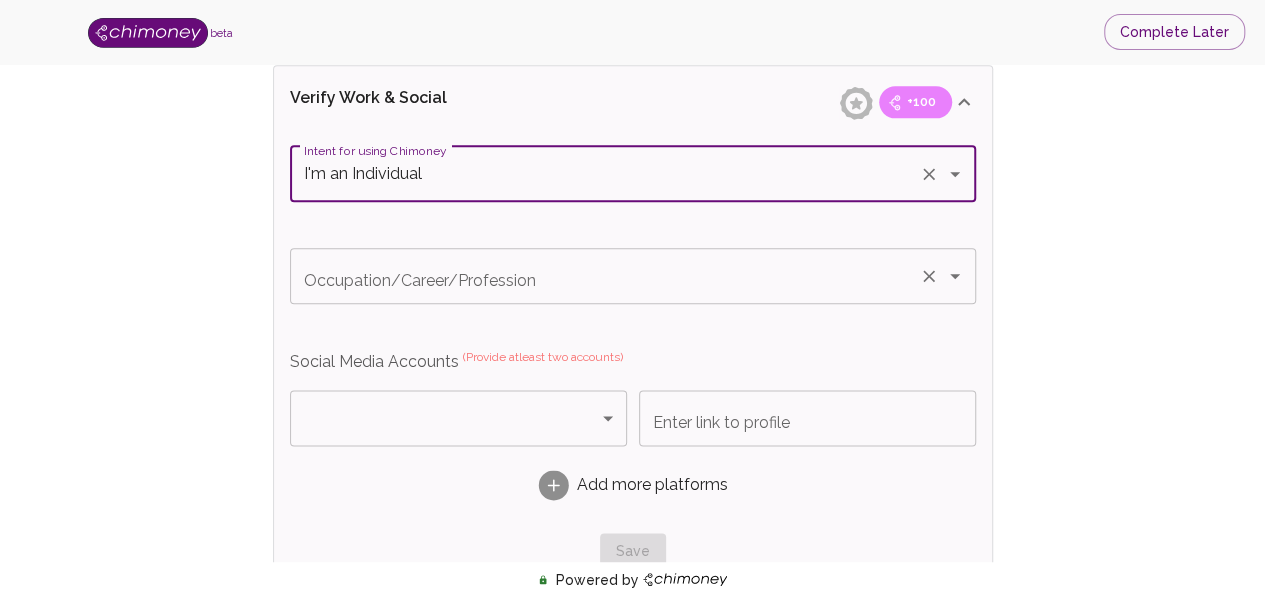 click on "Occupation/Career/Profession Occupation/Career/Profession" at bounding box center [633, 276] 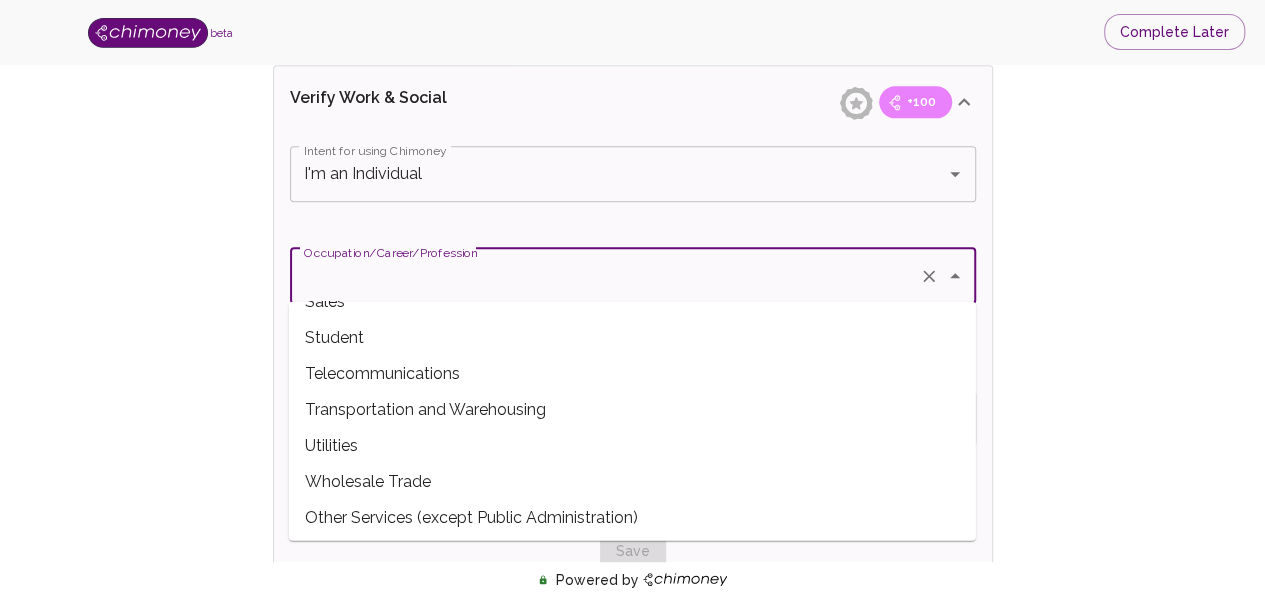 scroll, scrollTop: 748, scrollLeft: 0, axis: vertical 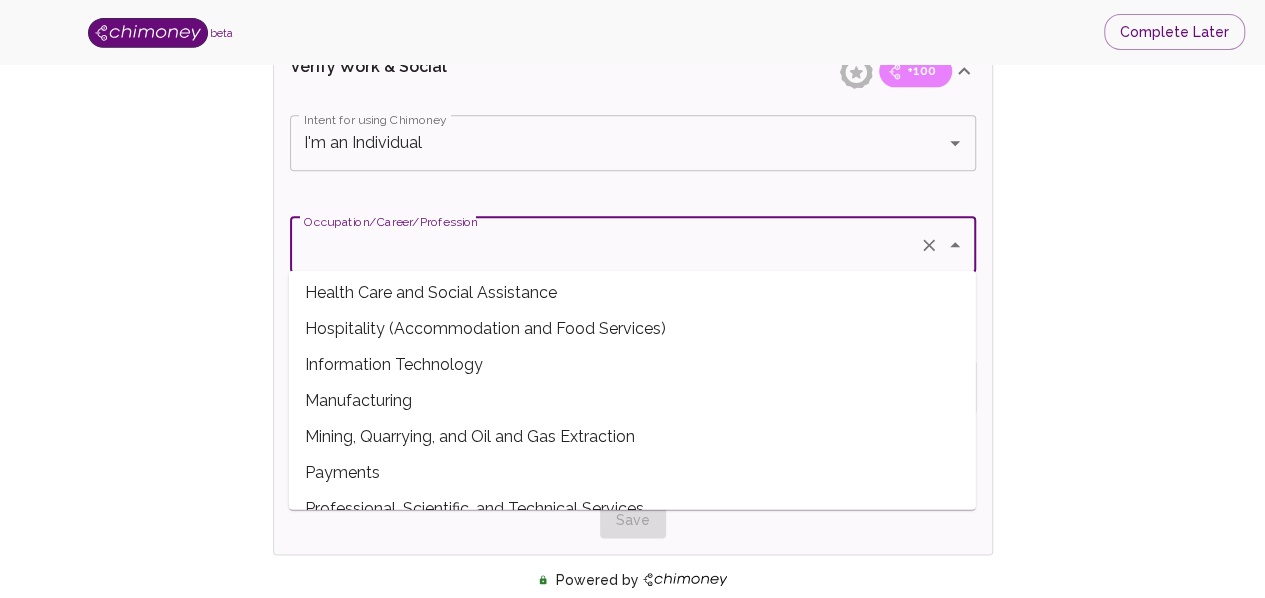 click on "Information Technology" at bounding box center (632, 364) 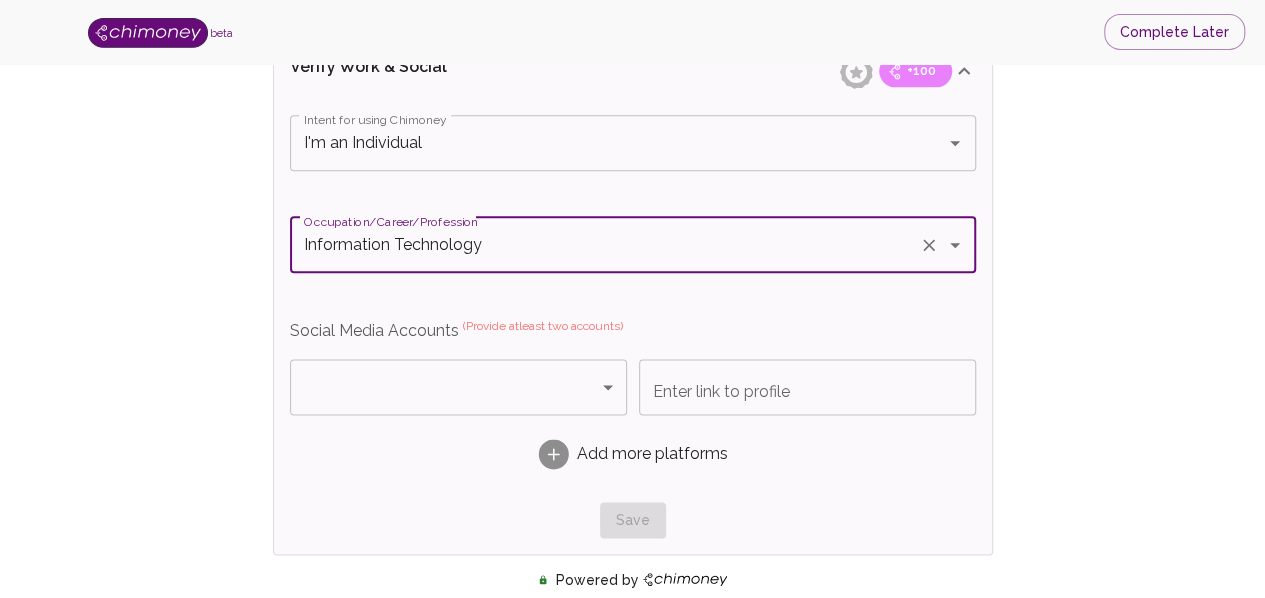 click on "beta Complete Later Verify ID and Earn Complete verification steps to earn Reward +100 Verify Email +100 Verify Phone +100 Add Socials +100 Get Verified +100 ID Approved Total Earned +100 Name +100 First Name First Name Last Name Last Name Verify Email +100 Email is verified Verify Phone +100 Phone number is verified Verify Work & Social +100 Intent for using Chimoney I'm an Individual Intent for using Chimoney Occupation/Career/Profession Information Technology Occupation/Career/Profession Social Media Accounts   (Provide atleast two accounts) ​ Platform Enter link to profile Enter link to profile Add more platforms Save Verify ID +100 Complete ID Verification ID Approval +100 Verify ID Submit KYC Powered by" at bounding box center [632, 23] 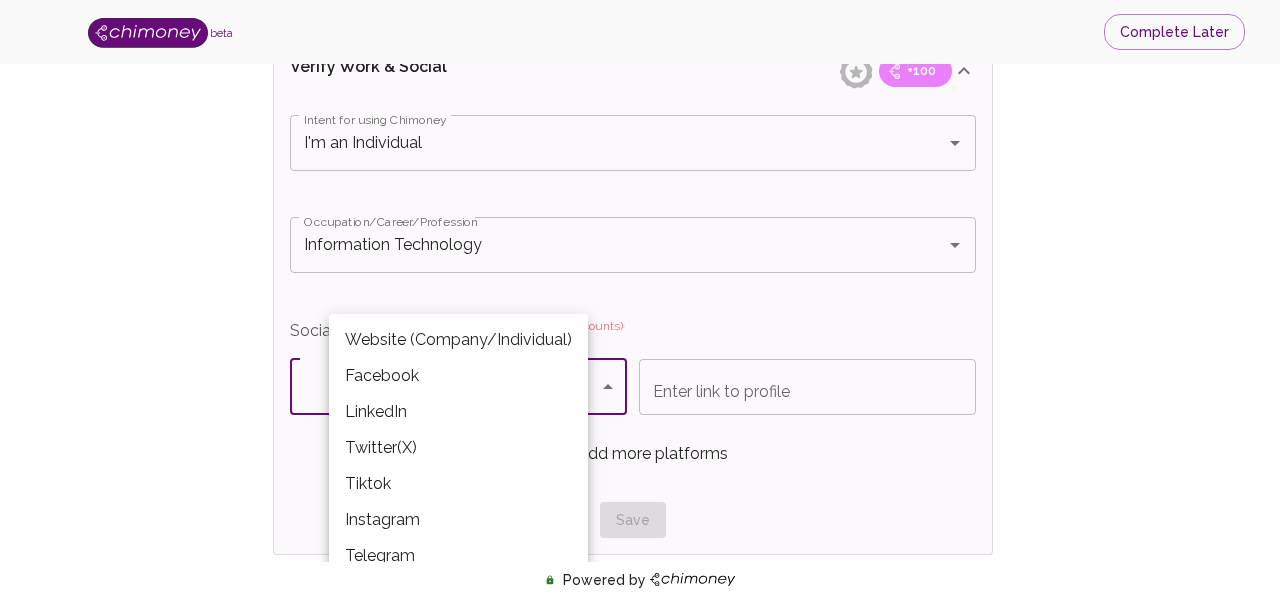 click on "Twitter(X)" at bounding box center [458, 448] 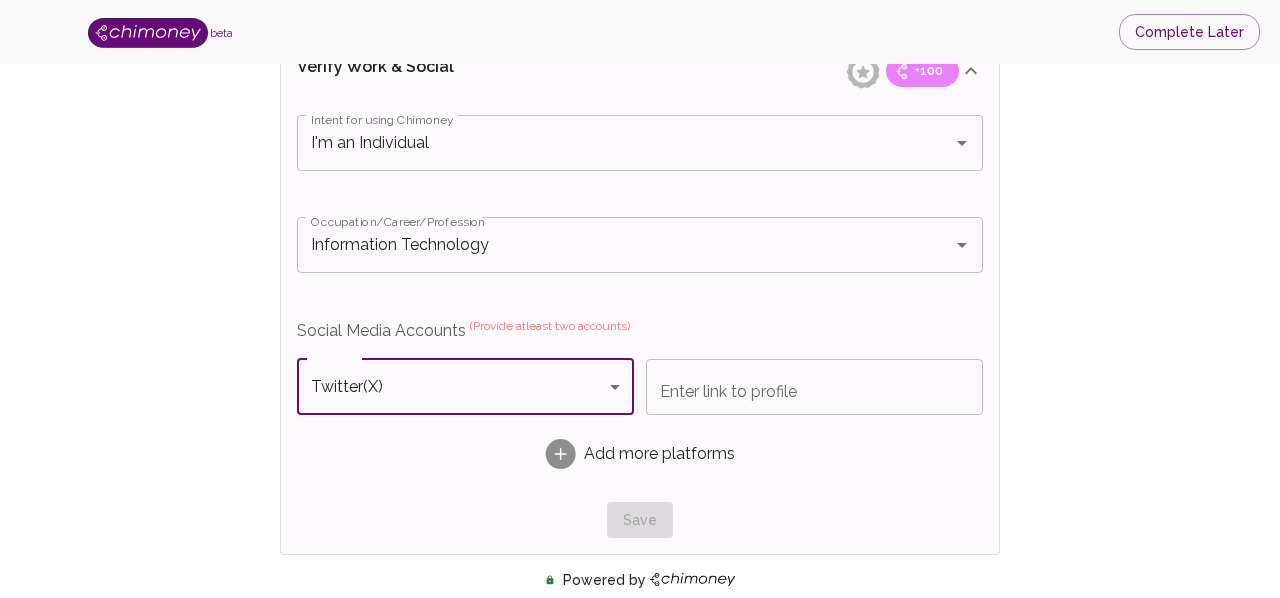 type on "Twitter(X)" 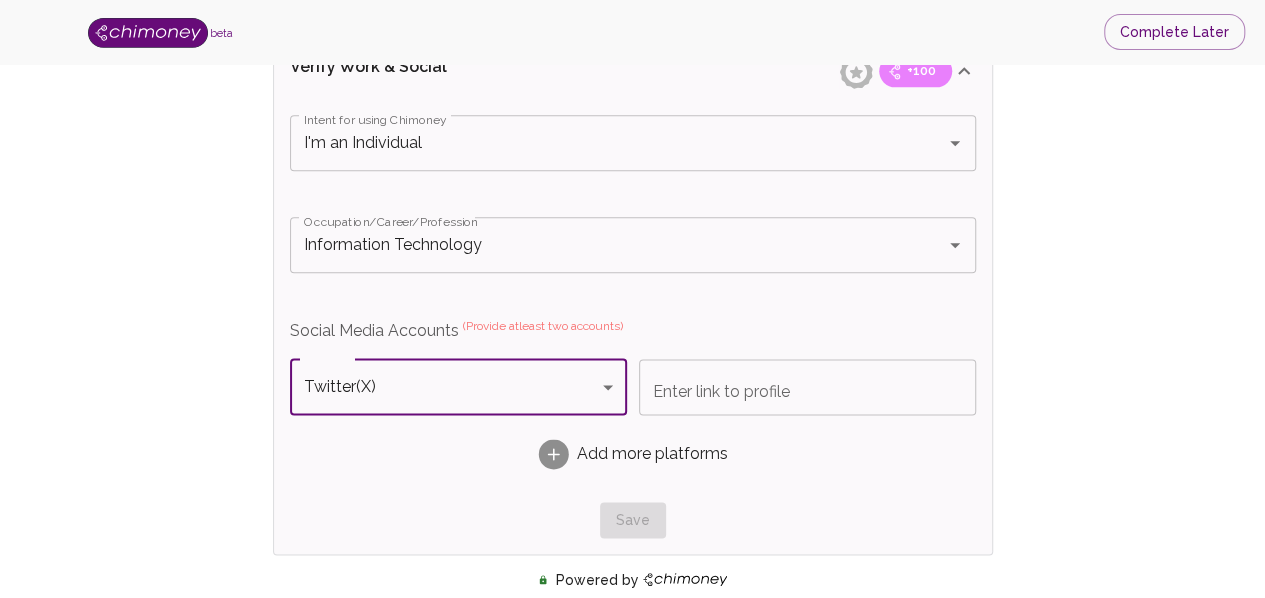 click on "Enter link to profile Enter link to profile" at bounding box center [807, 387] 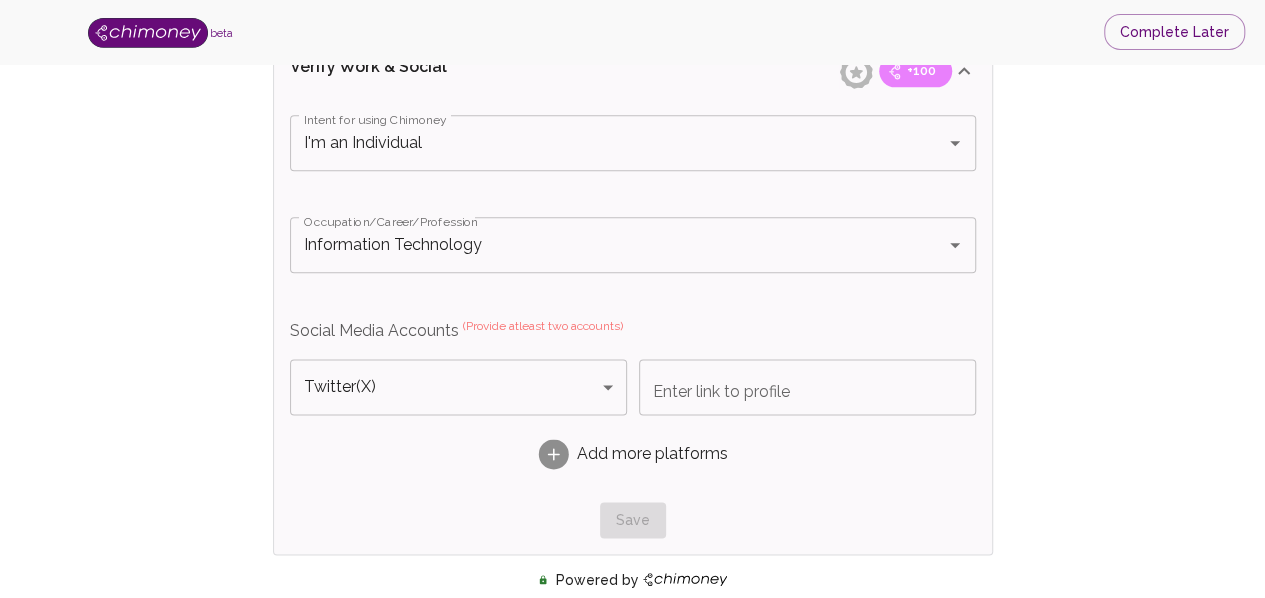 type 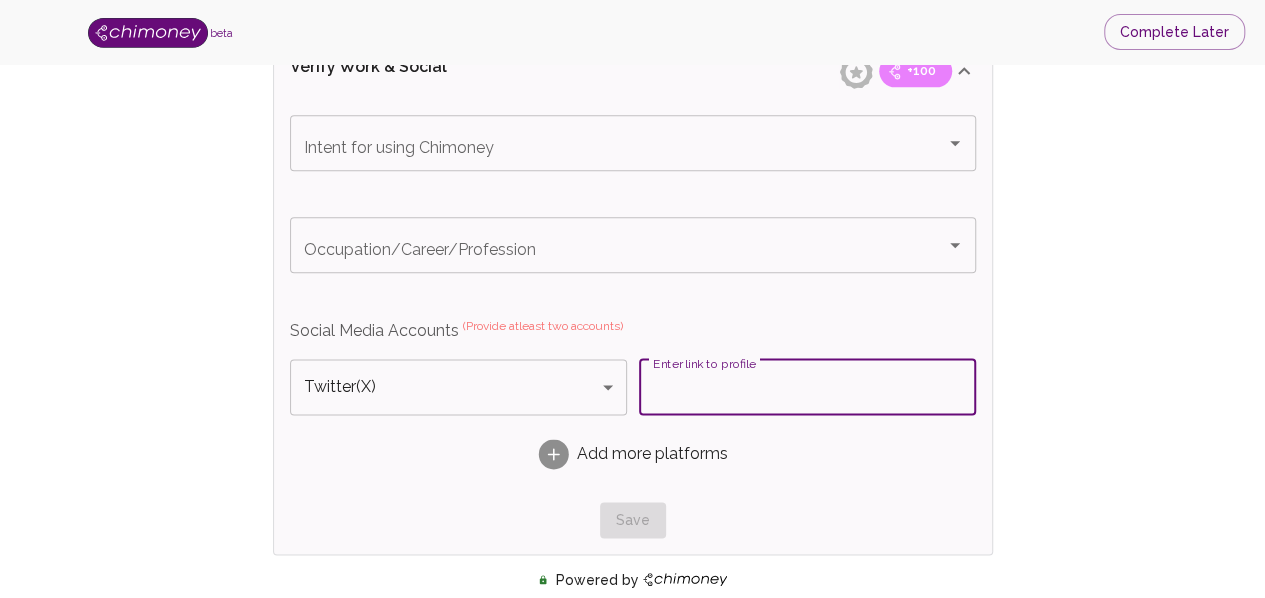 paste on "[URL][DOMAIN_NAME]" 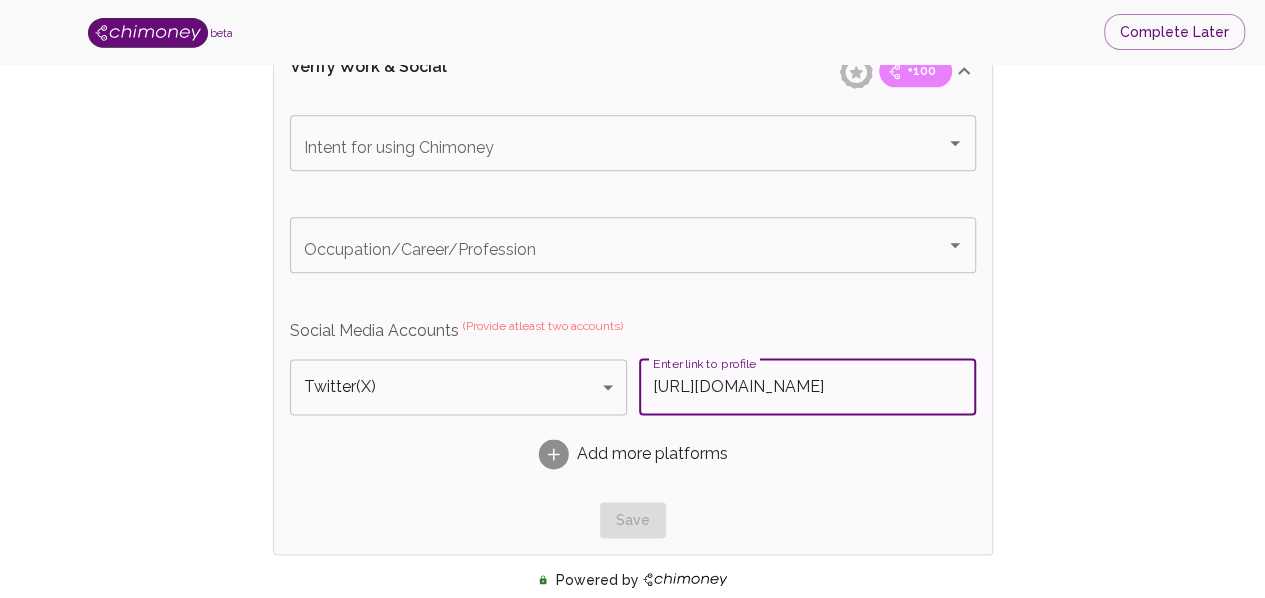 type on "[URL][DOMAIN_NAME]" 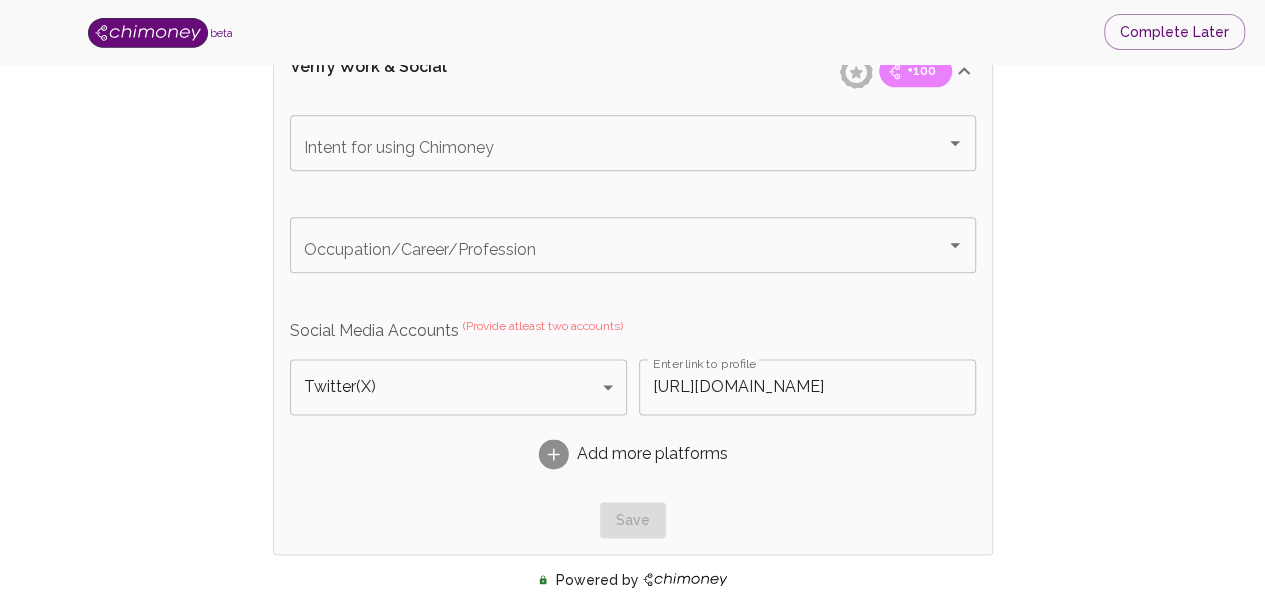 click 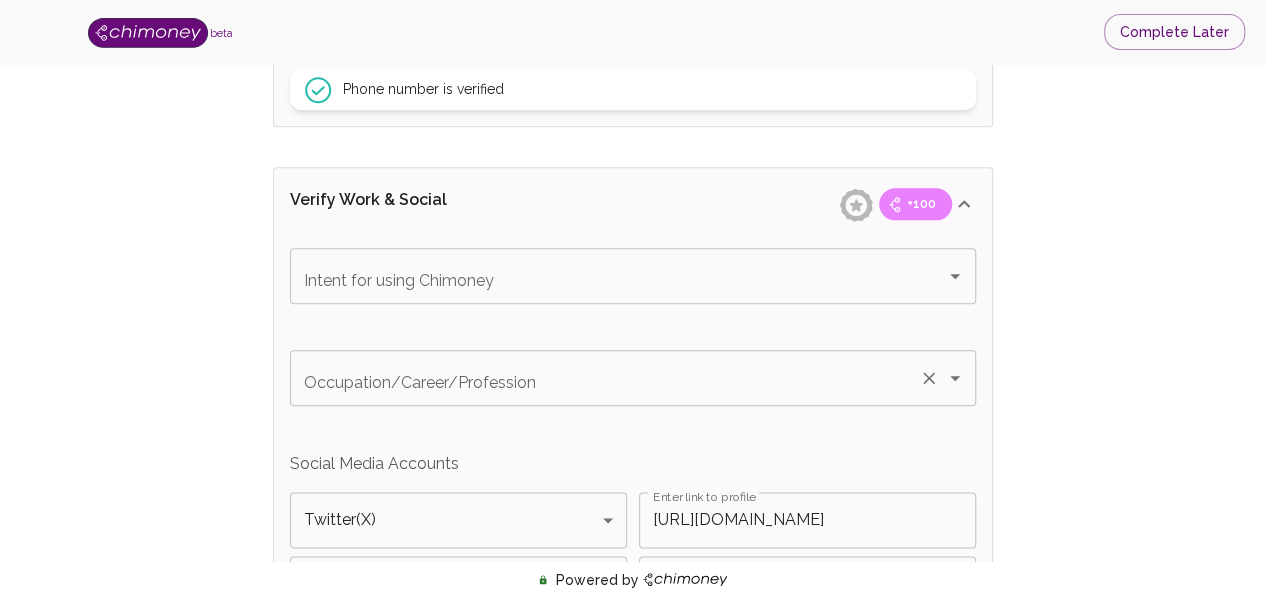 scroll, scrollTop: 1014, scrollLeft: 0, axis: vertical 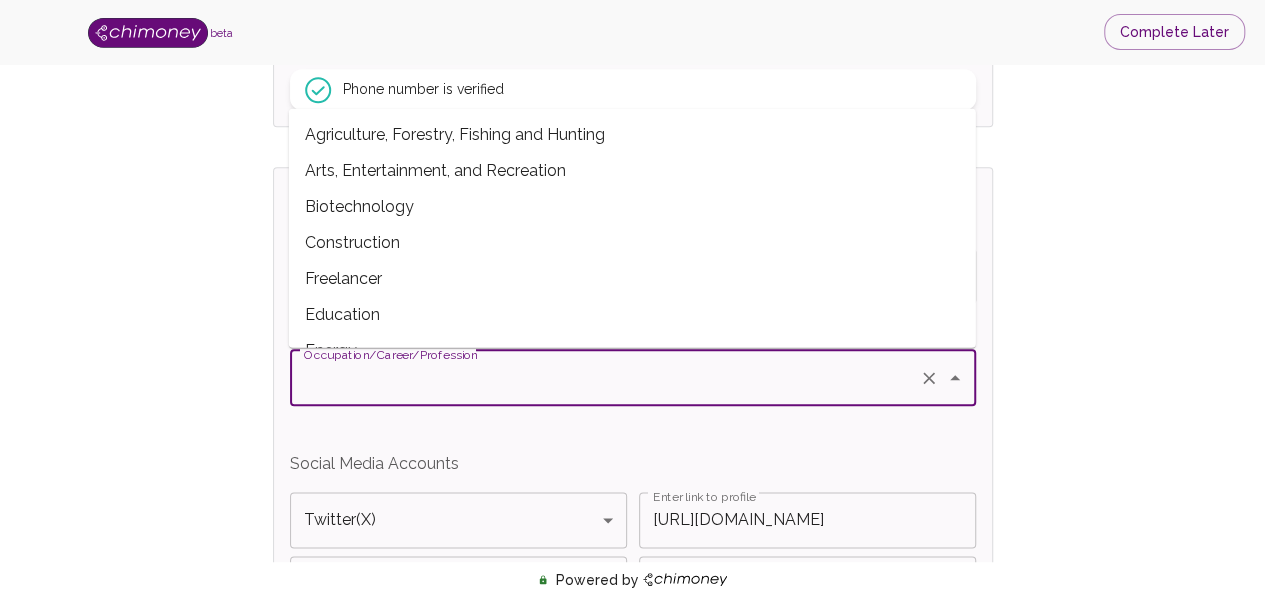 click 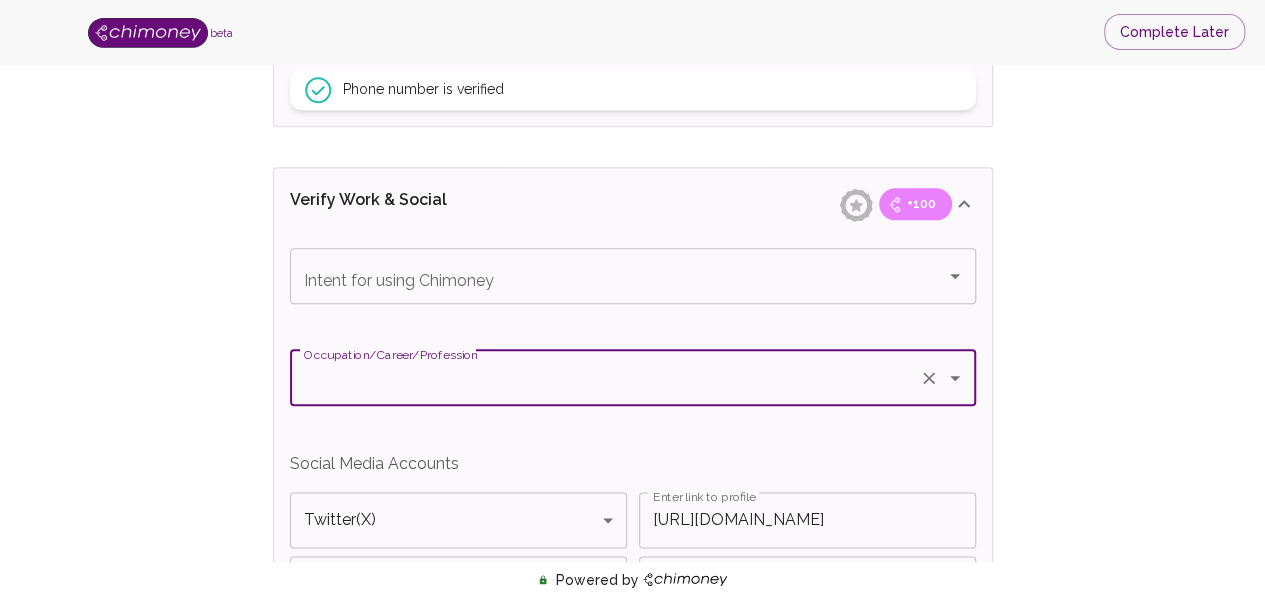 click 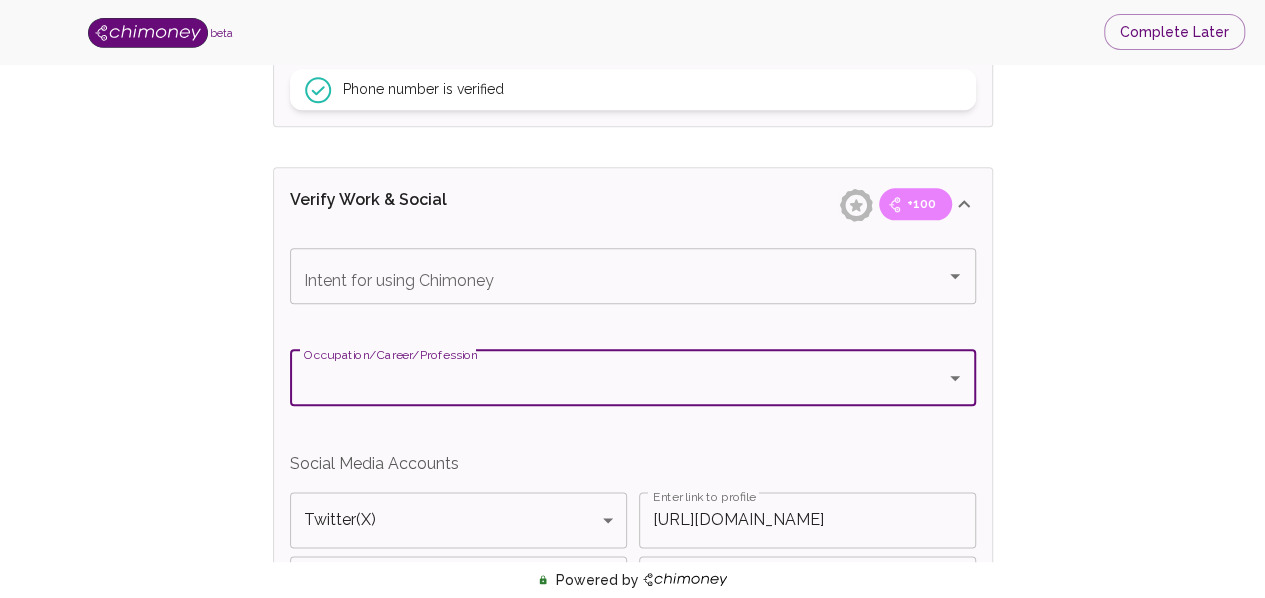 click 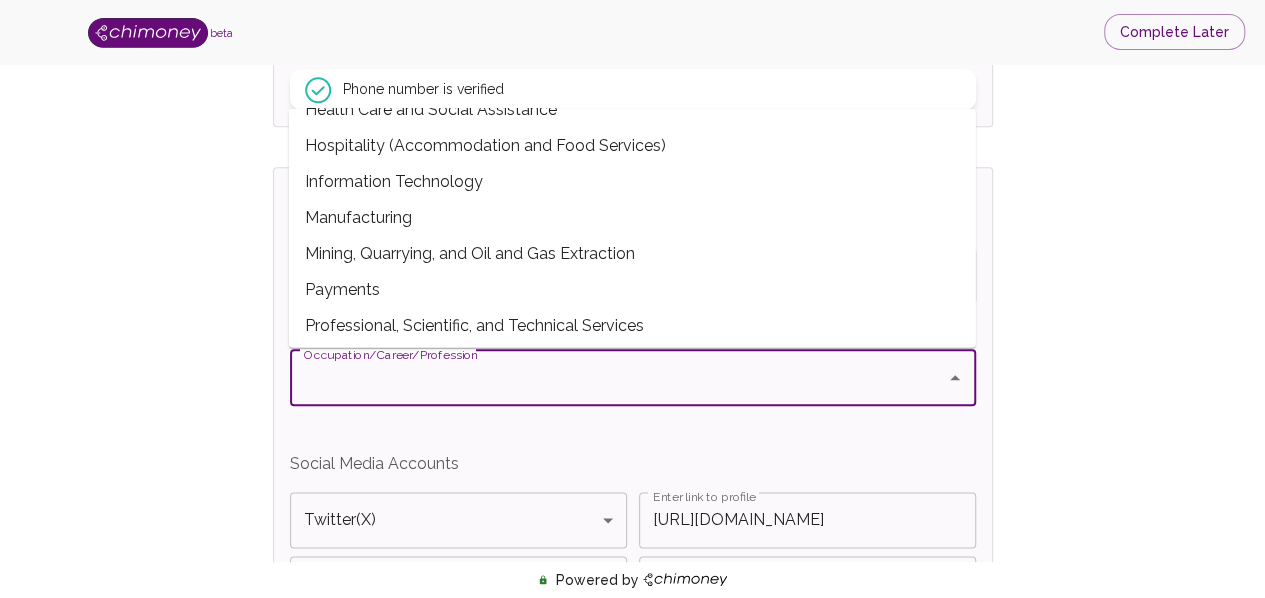 scroll, scrollTop: 446, scrollLeft: 0, axis: vertical 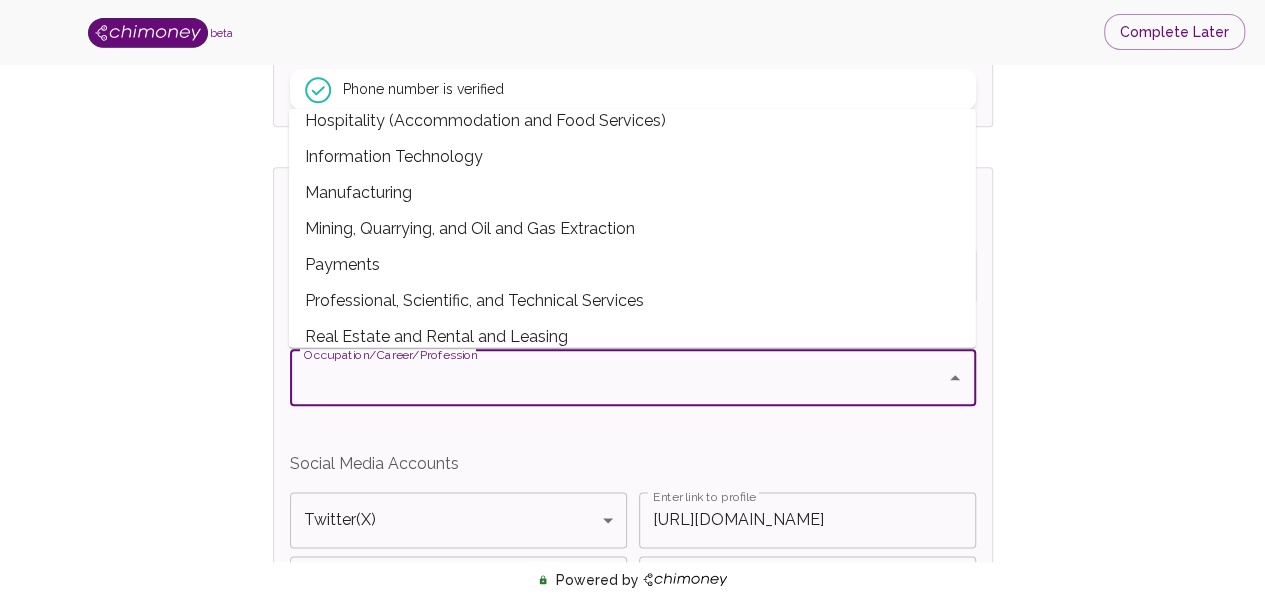 click on "Information Technology" at bounding box center (632, 156) 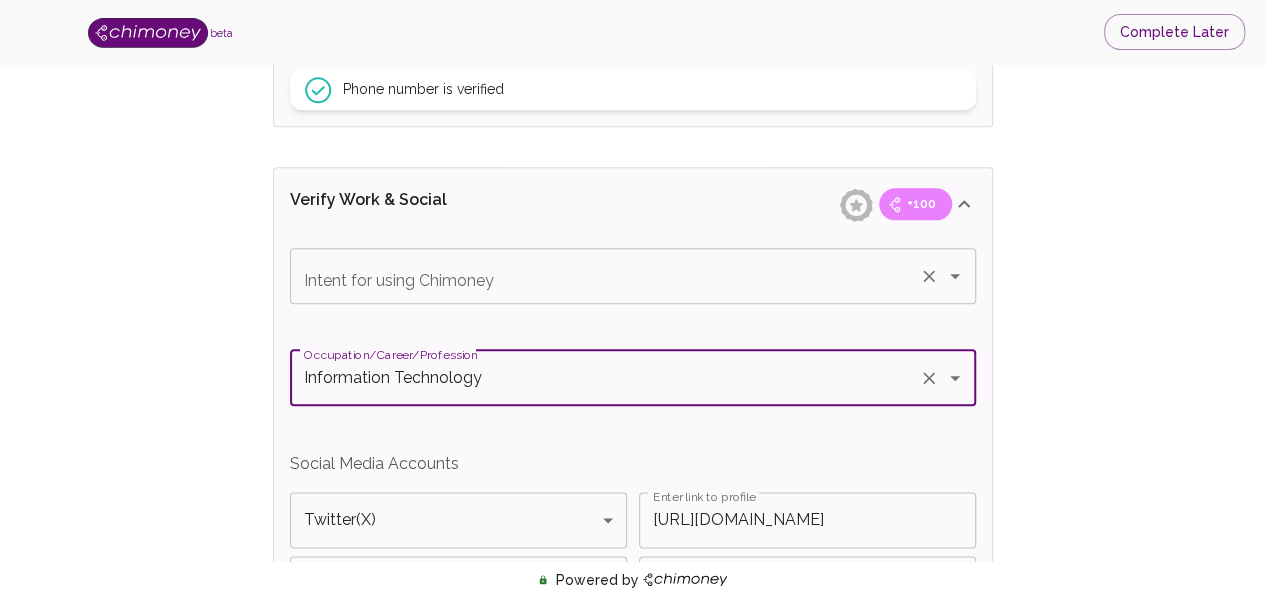 click on "Intent for using Chimoney" at bounding box center [605, 276] 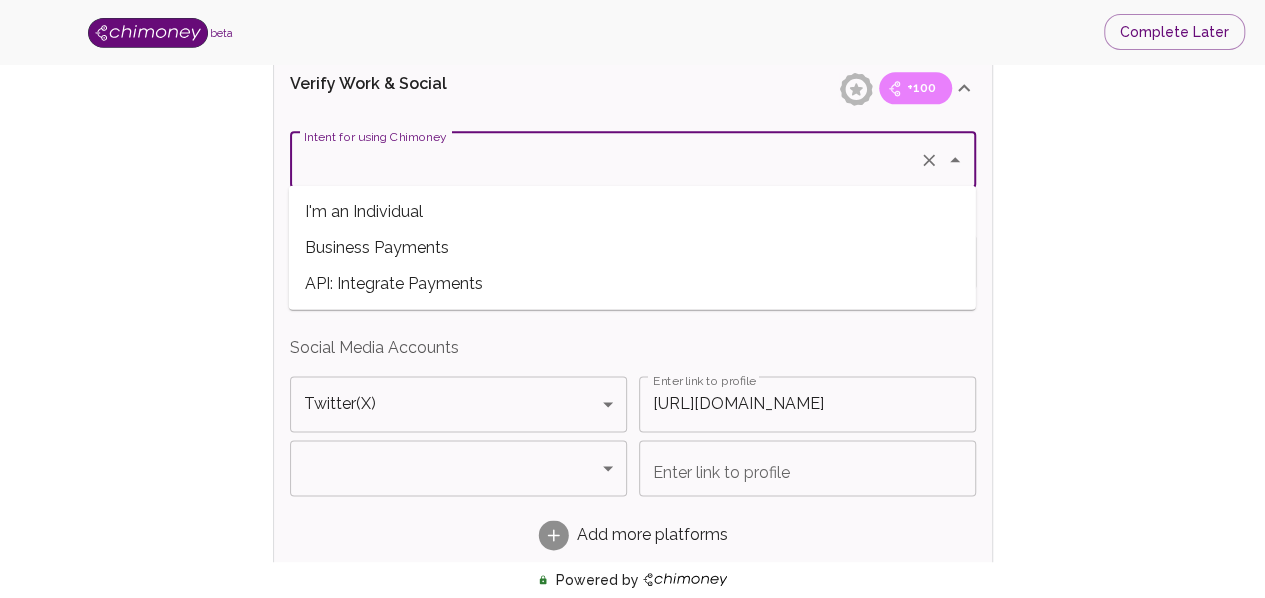 scroll, scrollTop: 1133, scrollLeft: 0, axis: vertical 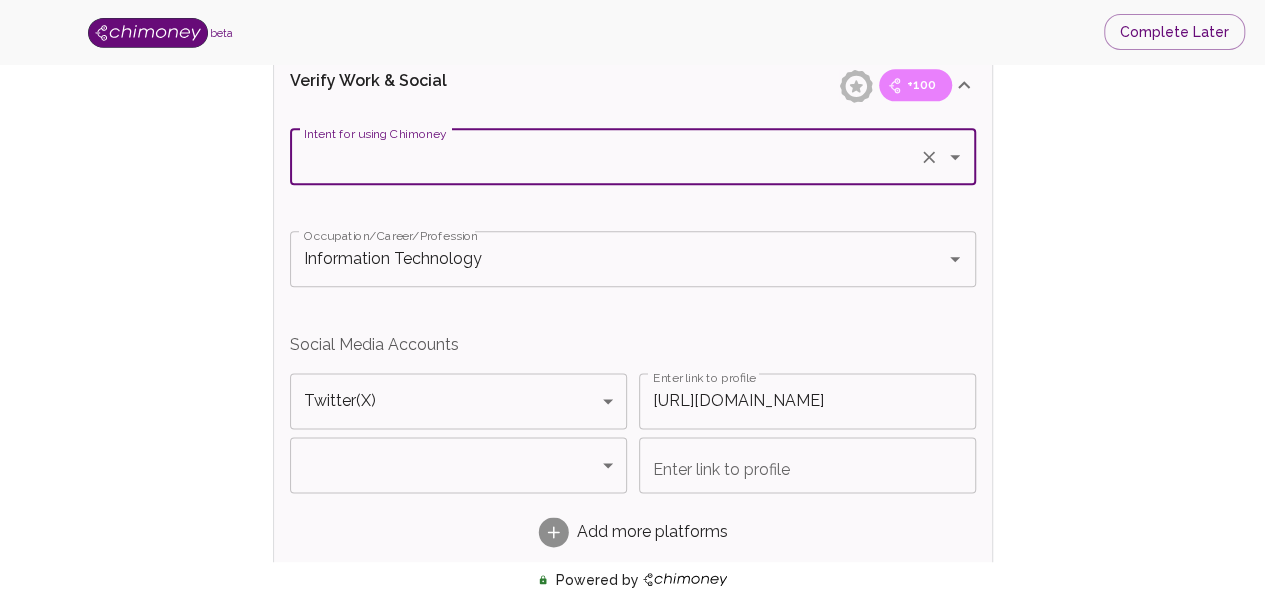 click on "Intent for using Chimoney" at bounding box center (605, 157) 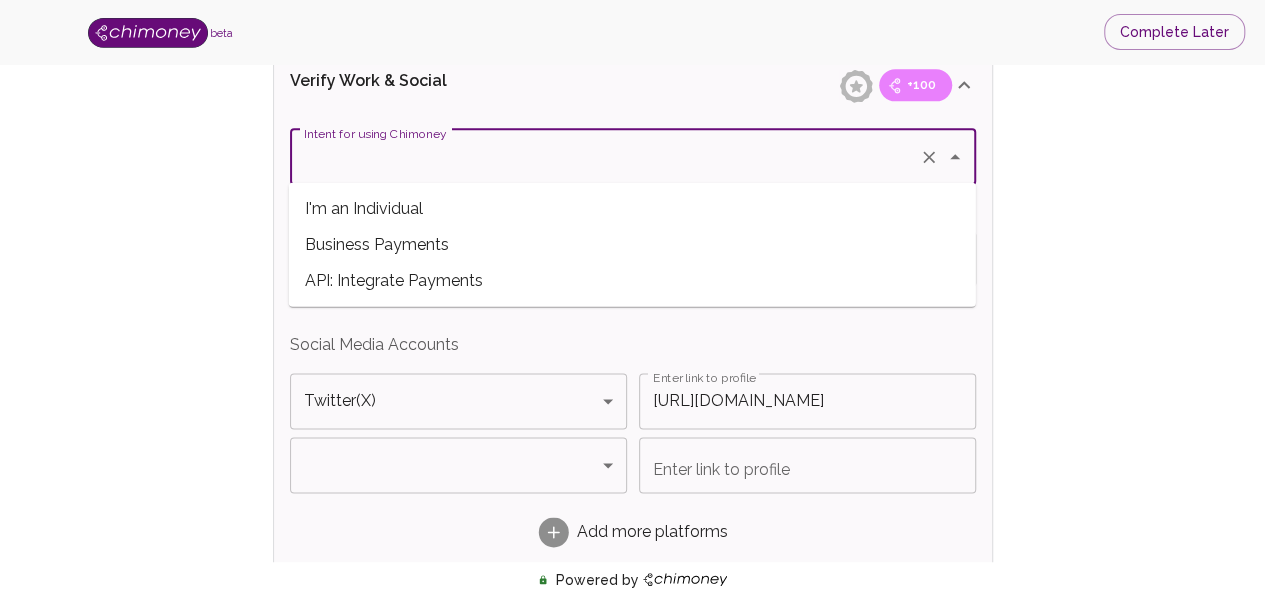 click on "Intent for using Chimoney" at bounding box center [605, 157] 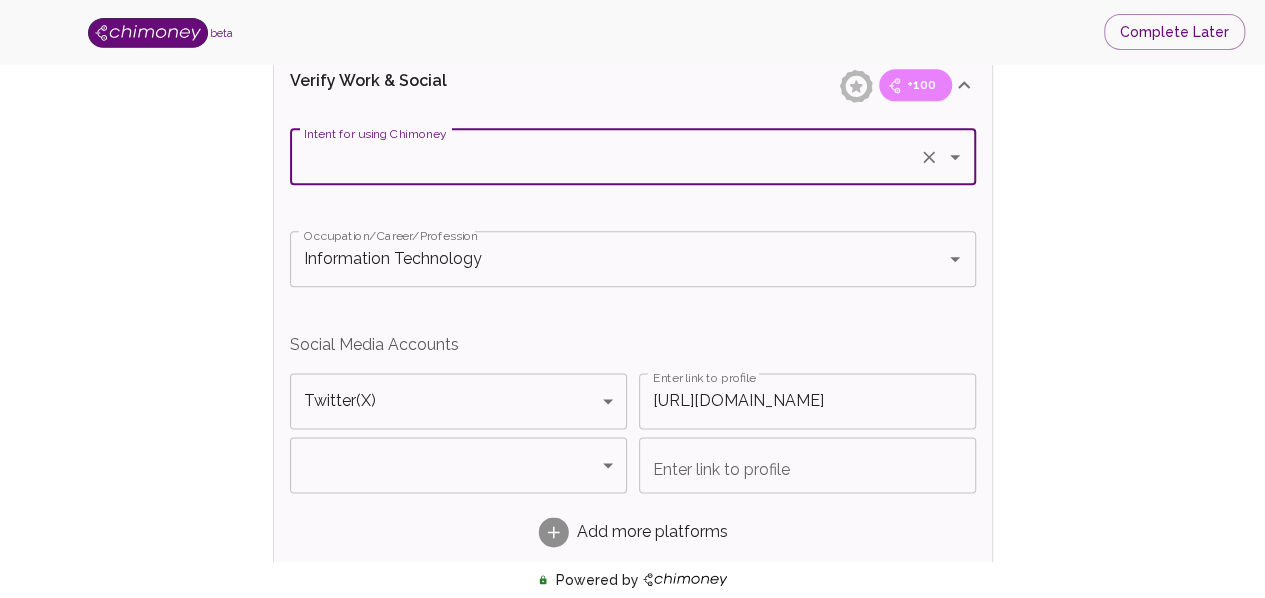 click on "Intent for using Chimoney" at bounding box center [605, 157] 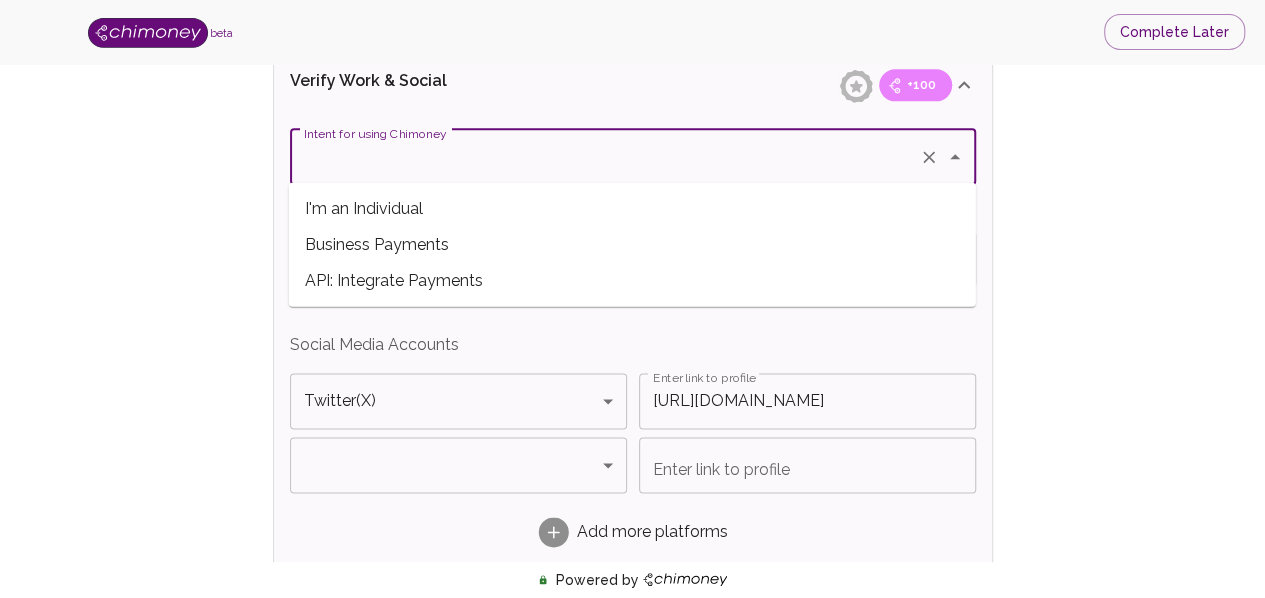 click on "I'm an Individual" at bounding box center [632, 208] 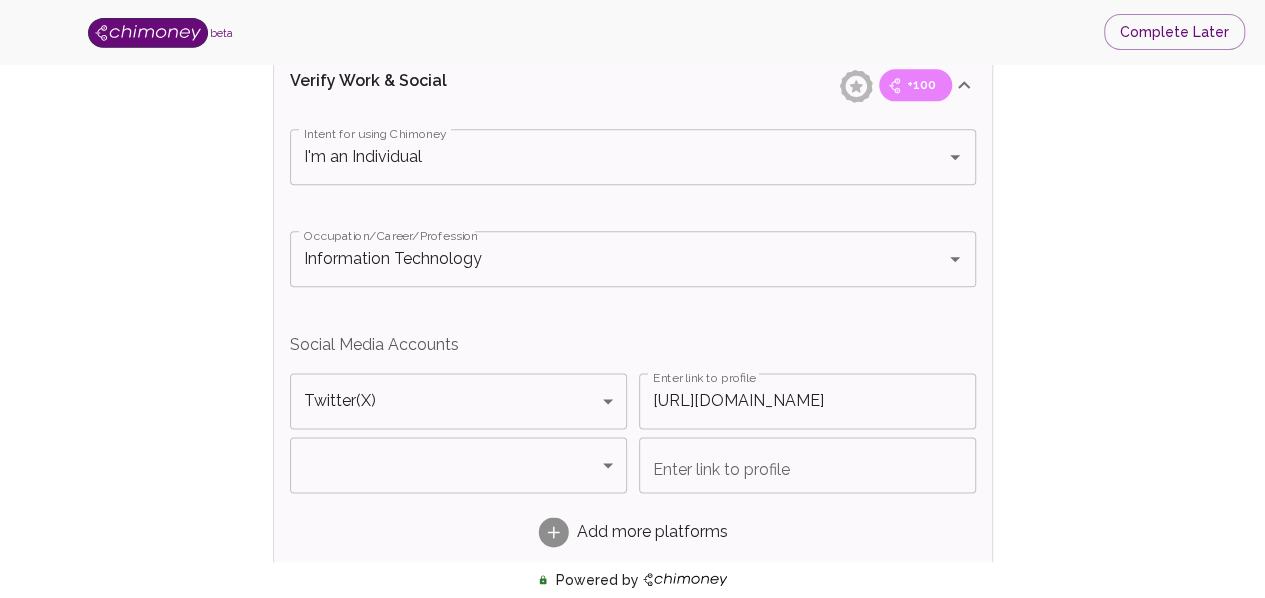 click on "Verify ID and Earn Complete verification steps to earn Reward +100 Verify Email +100 Verify Phone +100 Add Socials +100 Get Verified +100 ID Approved Total Earned +100 Name +100 First Name First Name Last Name Last Name Verify Email +100 Email is verified Verify Phone +100 Phone number is verified Verify Work & Social +100 Intent for using Chimoney I'm an Individual Intent for using Chimoney Occupation/Career/Profession Information Technology Occupation/Career/Profession Social Media Accounts   Twitter(X) Twitter(X) Platform Enter link to profile https://x.com/Ngetich_TGreat Enter link to profile ​ Platform Enter link to profile Enter link to profile Add more platforms Save Verify ID +100 Complete ID Verification ID Approval +100 Verify ID Submit KYC Powered by" at bounding box center [632, 84] 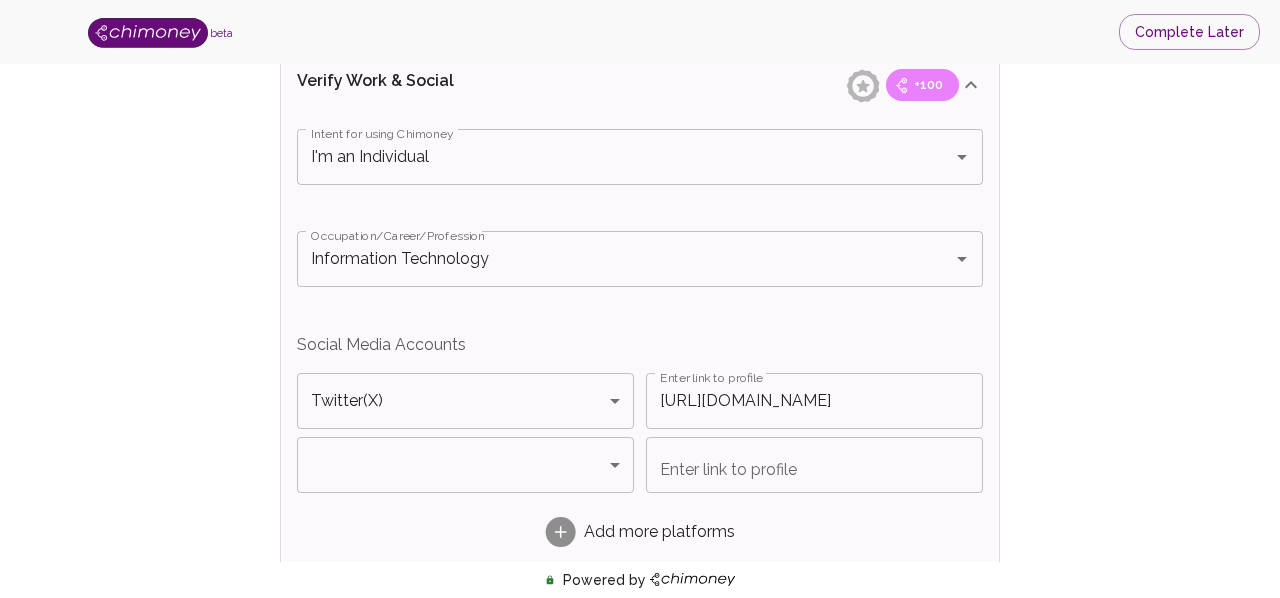 click on "beta Complete Later Verify ID and Earn Complete verification steps to earn Reward +100 Verify Email +100 Verify Phone +100 Add Socials +100 Get Verified +100 ID Approved Total Earned +100 Name +100 First Name First Name Last Name Last Name Verify Email +100 Email is verified Verify Phone +100 Phone number is verified Verify Work & Social +100 Intent for using Chimoney I'm an Individual Intent for using Chimoney Occupation/Career/Profession Information Technology Occupation/Career/Profession Social Media Accounts   Twitter(X) Twitter(X) Platform Enter link to profile https://x.com/Ngetich_TGreat Enter link to profile ​ Platform Enter link to profile Enter link to profile Add more platforms Save Verify ID +100 Complete ID Verification ID Approval +100 Verify ID Submit KYC Powered by" at bounding box center (640, 69) 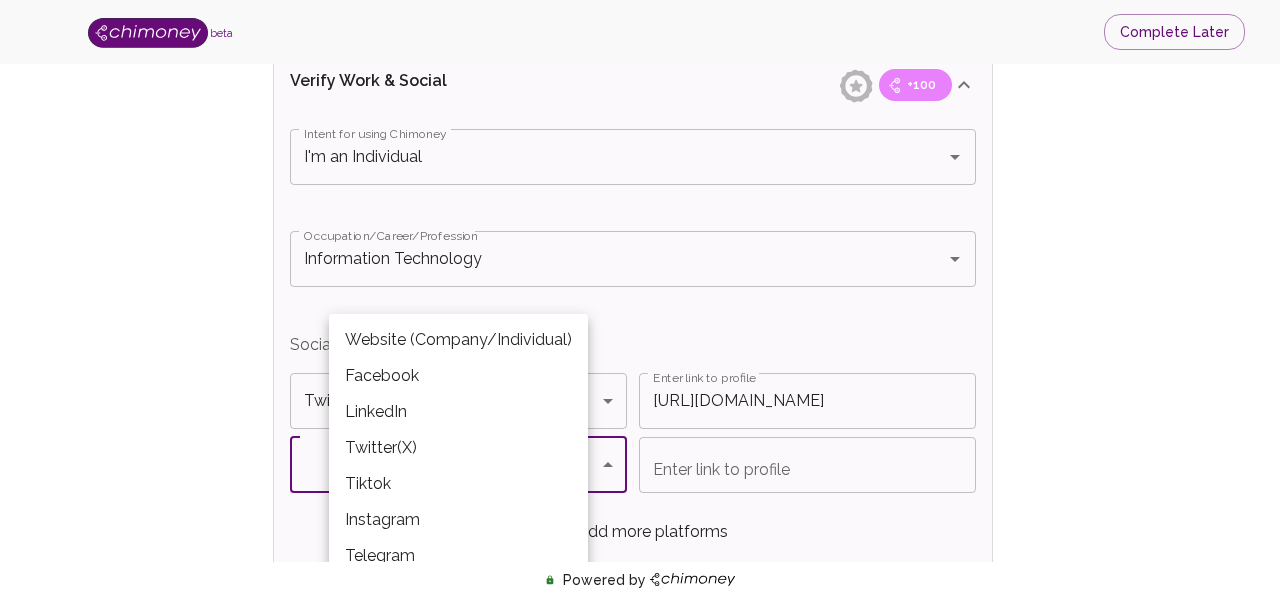 click at bounding box center [640, 299] 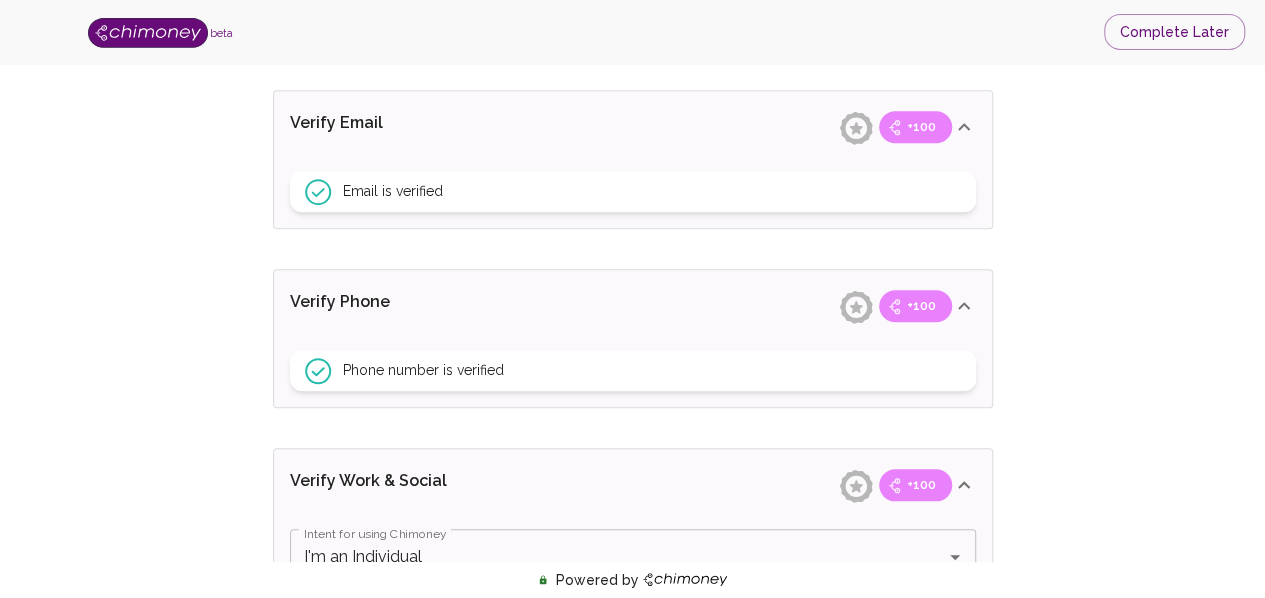 scroll, scrollTop: 1400, scrollLeft: 0, axis: vertical 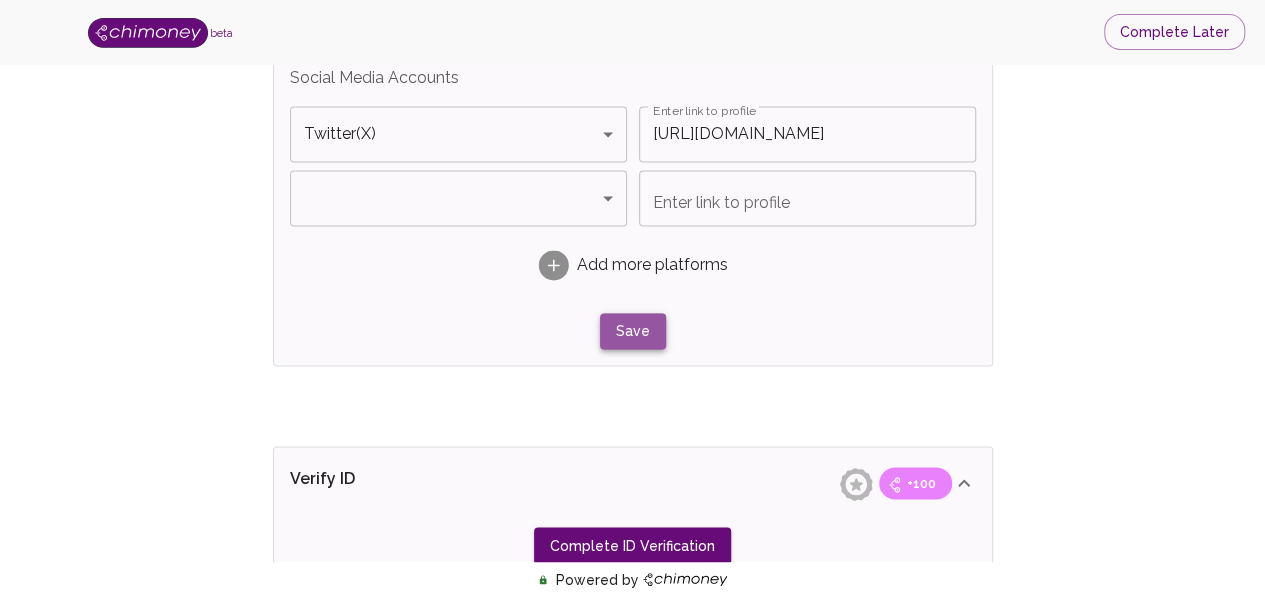click on "Save" at bounding box center (633, 331) 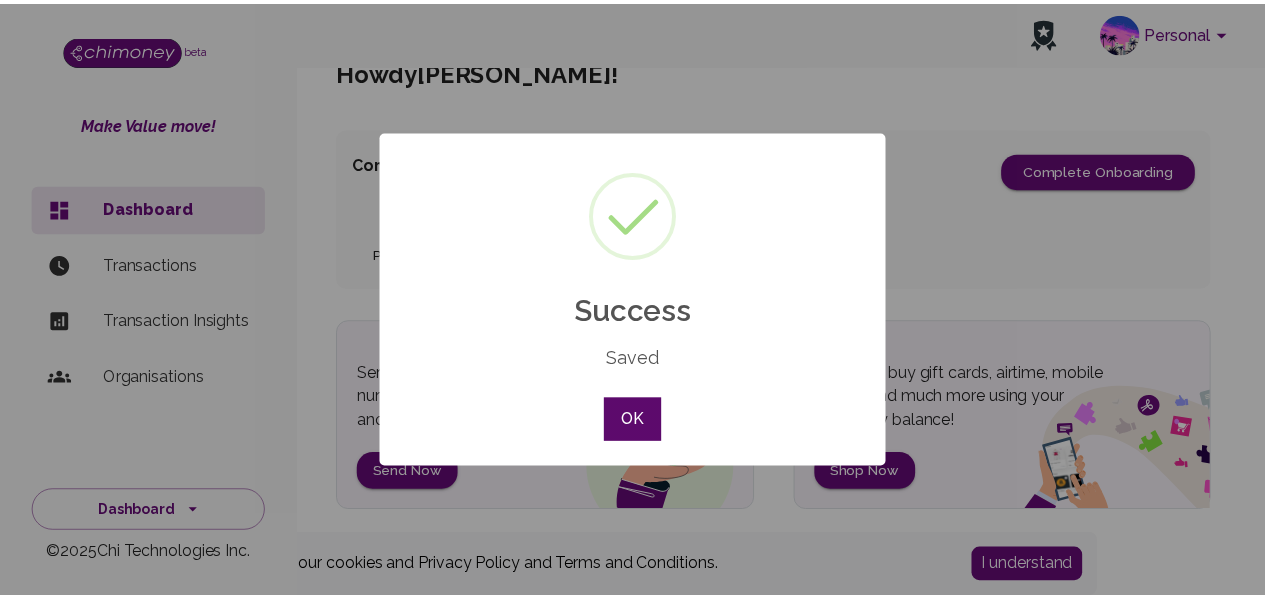 scroll, scrollTop: 0, scrollLeft: 0, axis: both 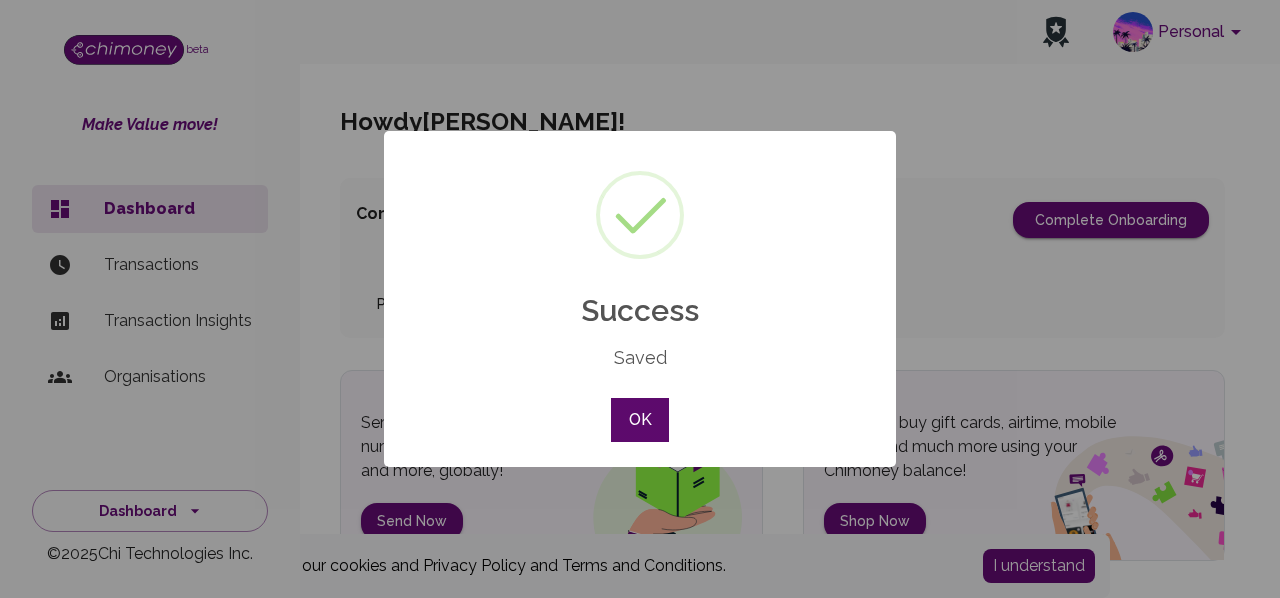 click on "OK" at bounding box center [640, 420] 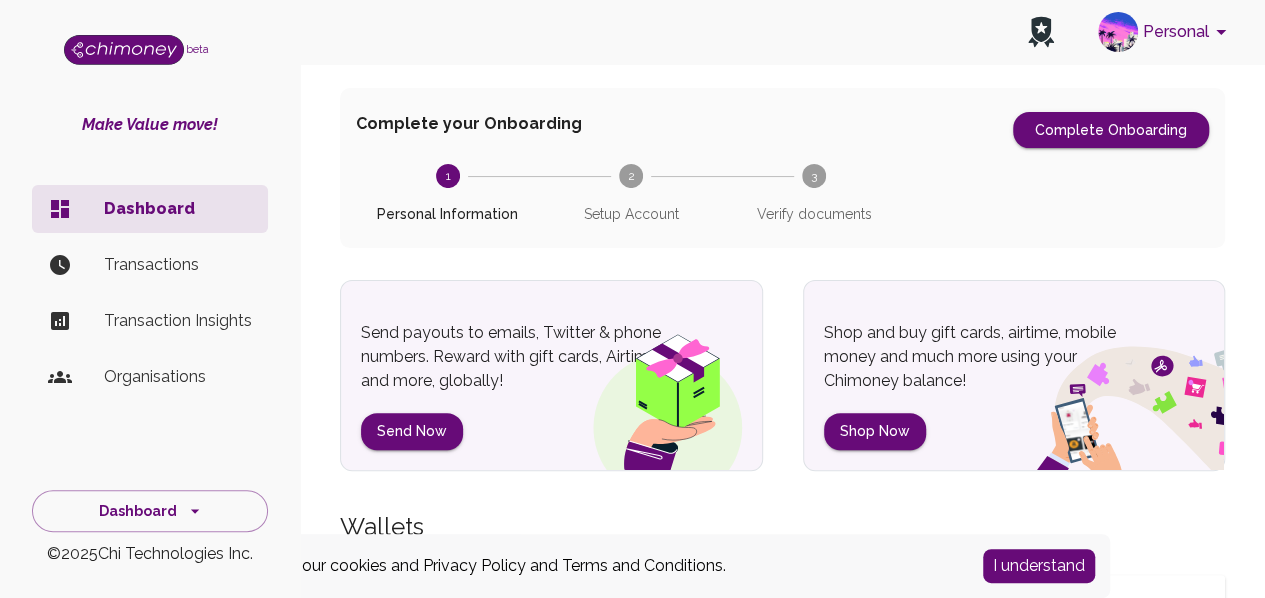 scroll, scrollTop: 0, scrollLeft: 0, axis: both 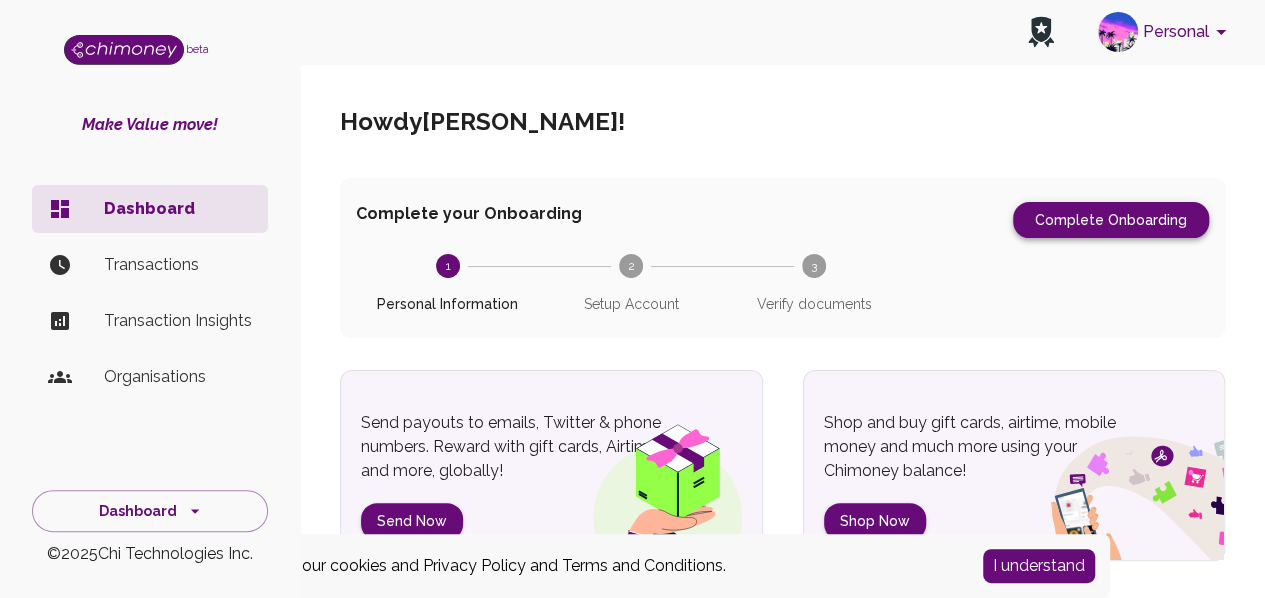 click on "Complete Onboarding" at bounding box center [1111, 220] 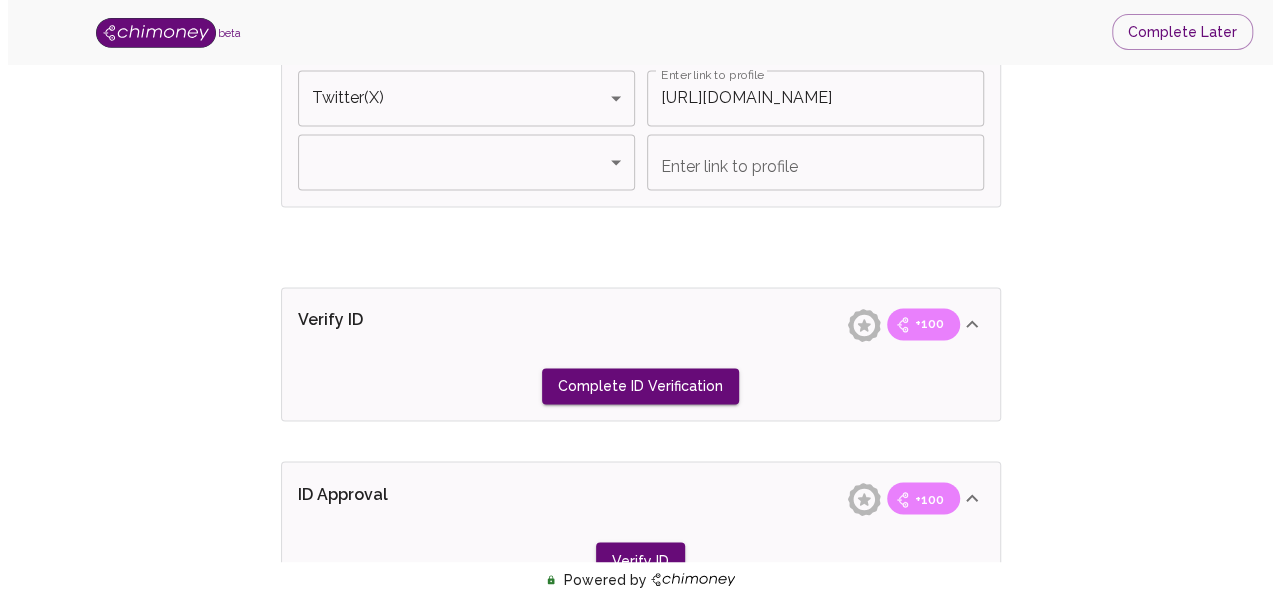 scroll, scrollTop: 1437, scrollLeft: 0, axis: vertical 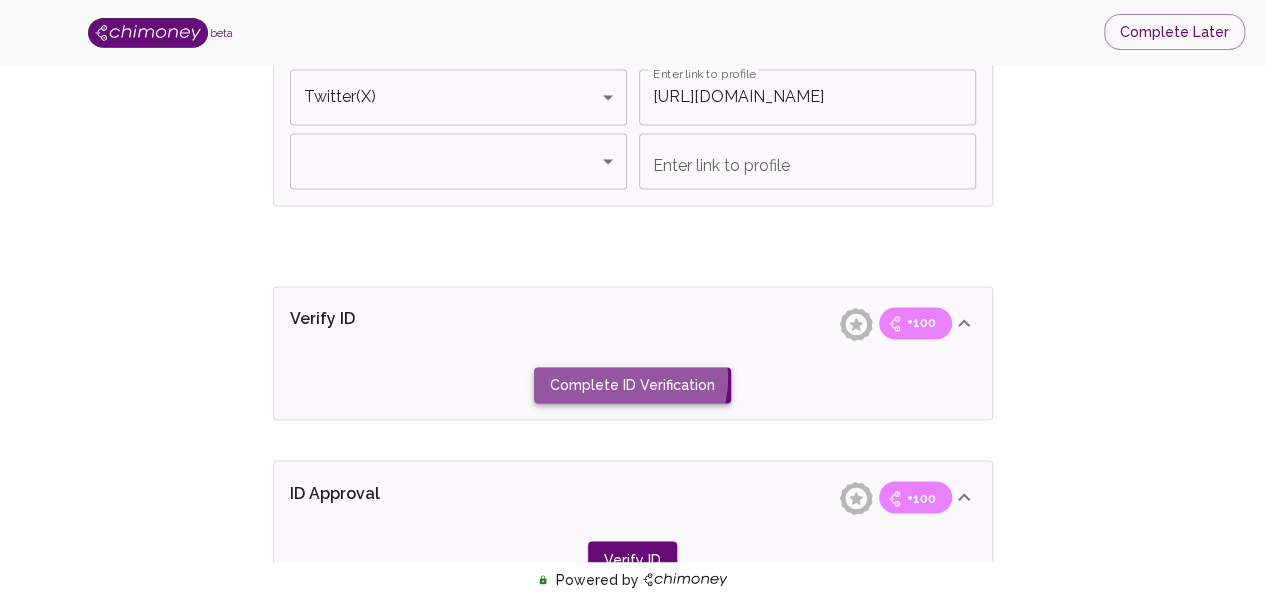 click on "Complete ID Verification" at bounding box center [632, 385] 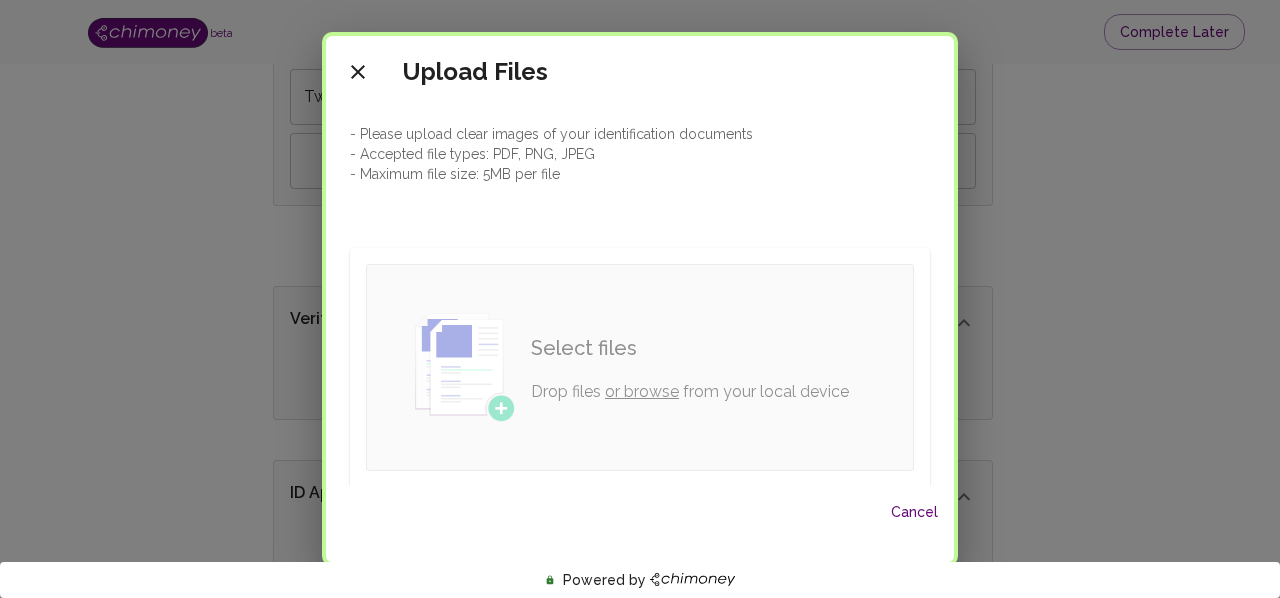 click on "or browse" at bounding box center [642, 391] 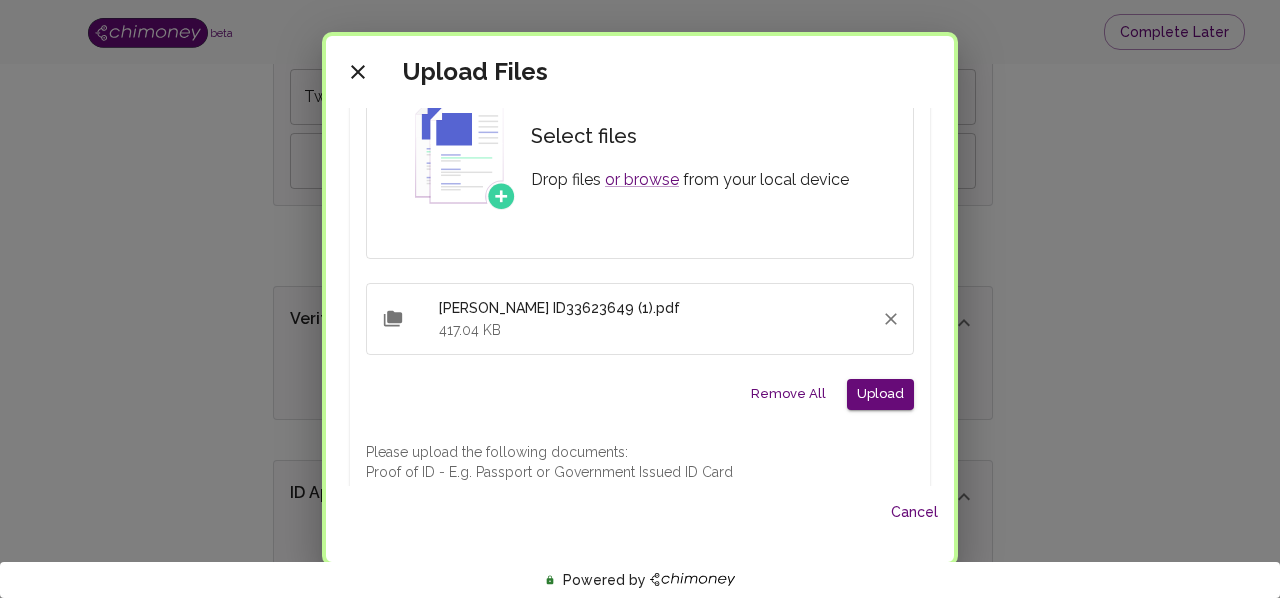 scroll, scrollTop: 251, scrollLeft: 0, axis: vertical 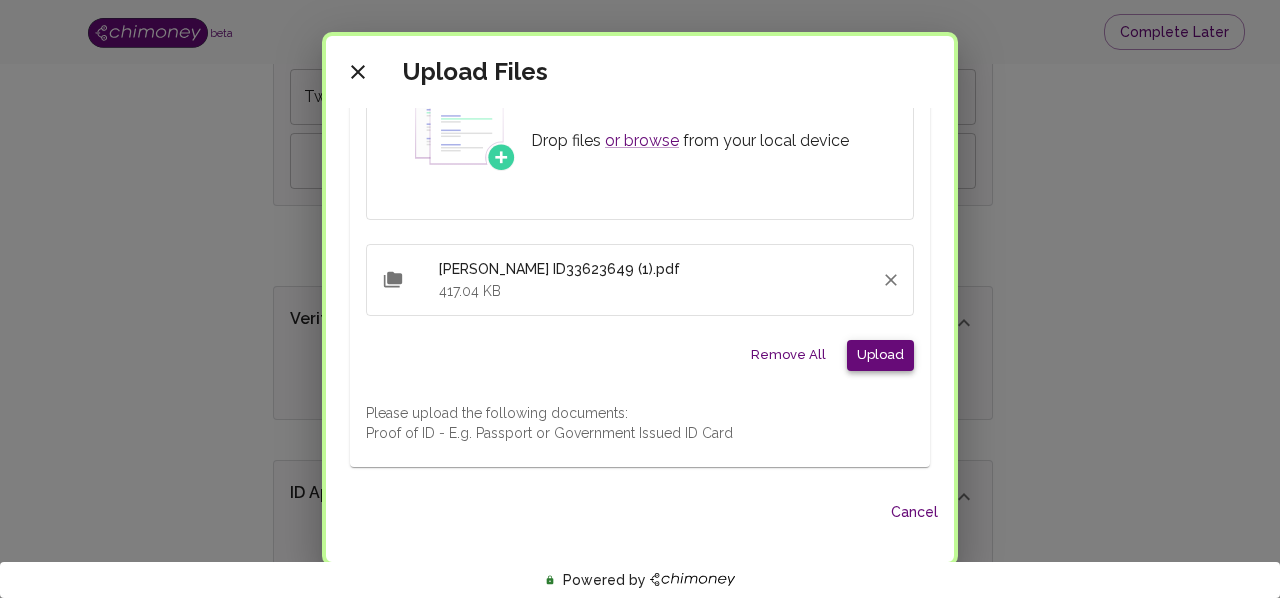 click on "Upload" at bounding box center [880, 355] 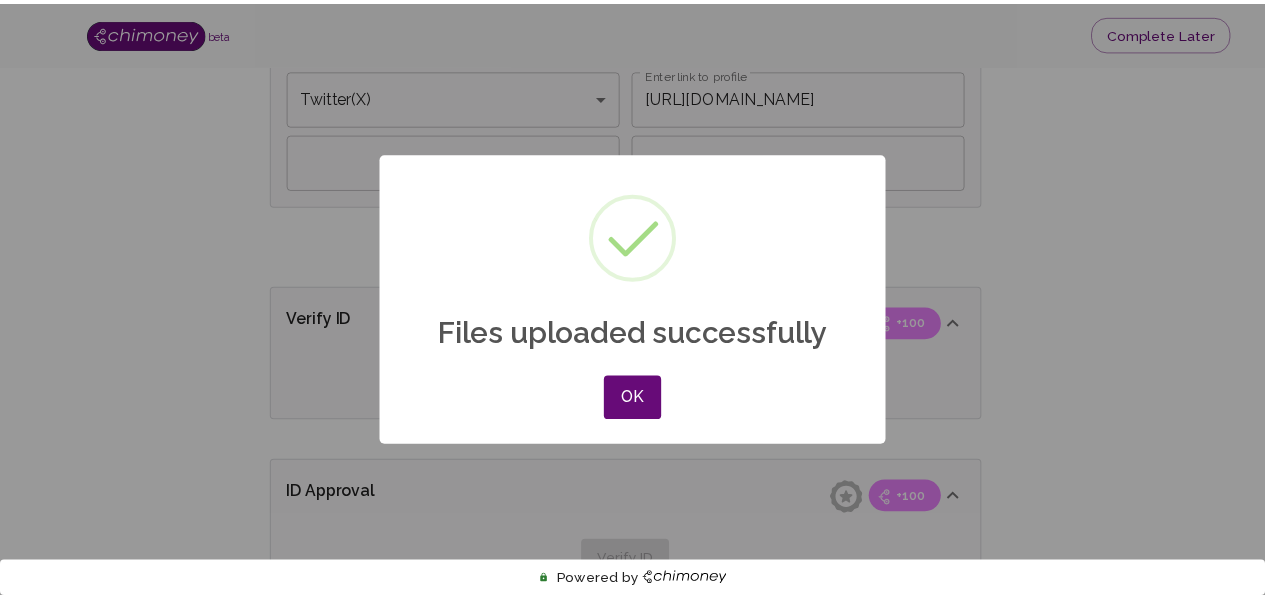 scroll, scrollTop: 101, scrollLeft: 0, axis: vertical 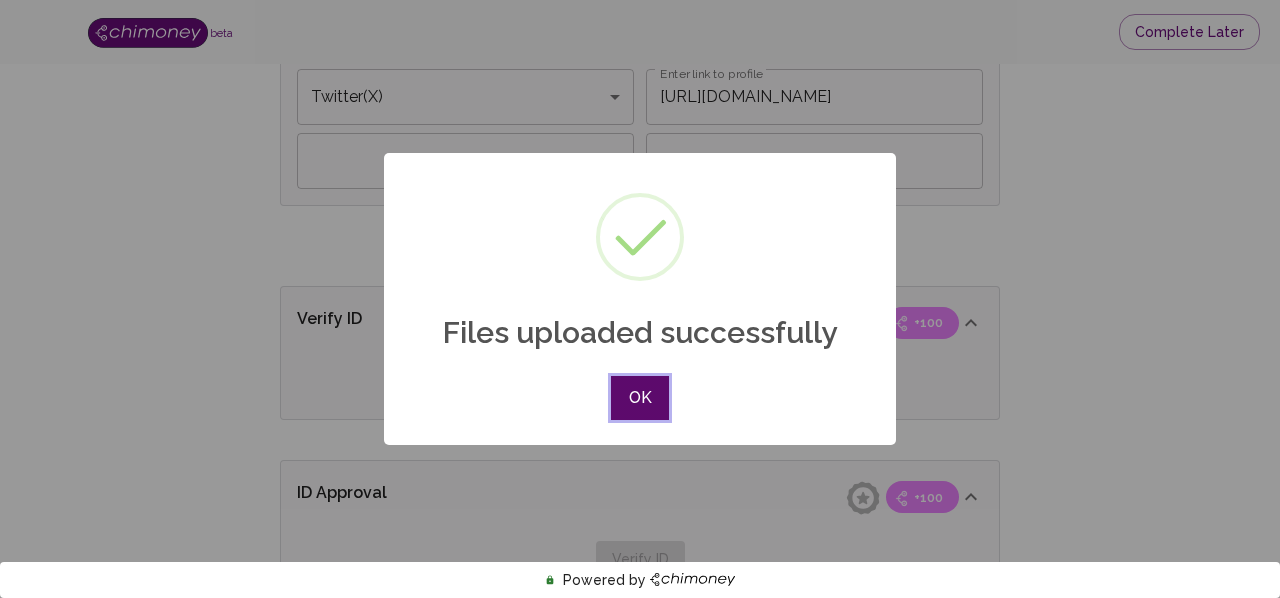 click on "OK" at bounding box center [640, 398] 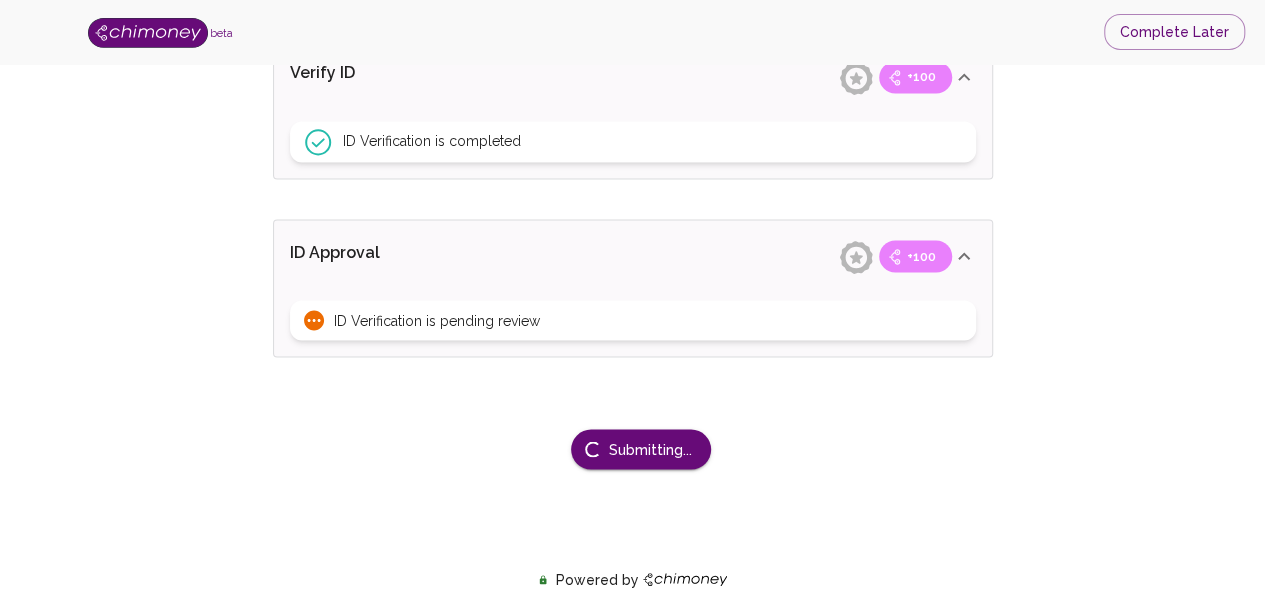 scroll, scrollTop: 1686, scrollLeft: 0, axis: vertical 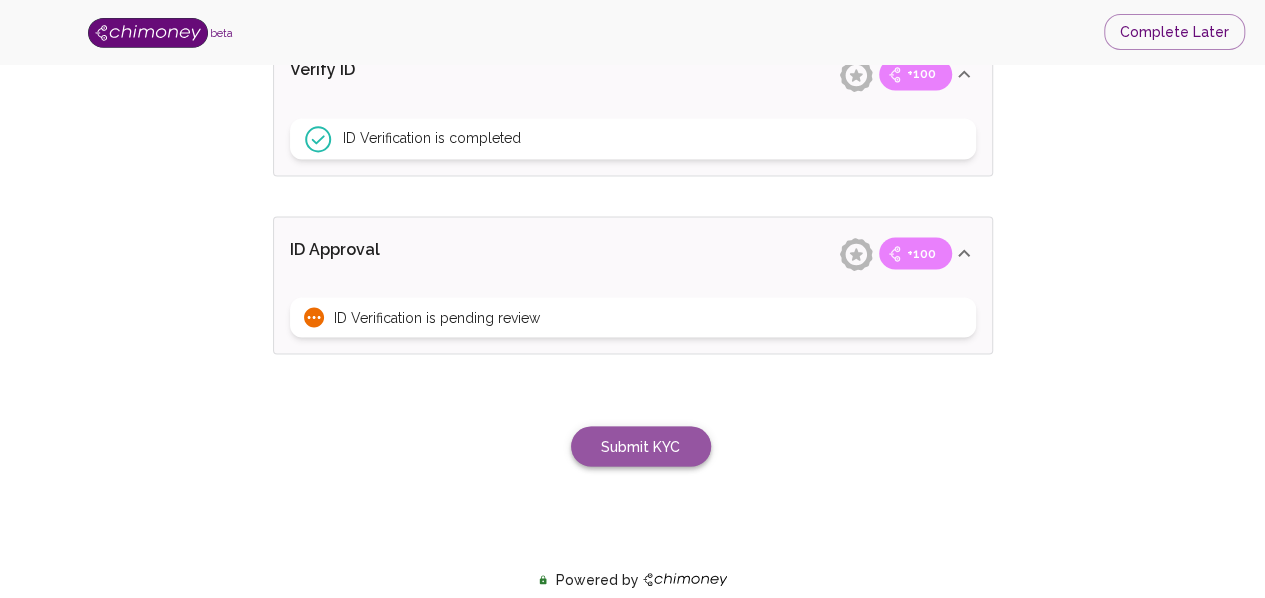 click on "Submit KYC" at bounding box center [641, 446] 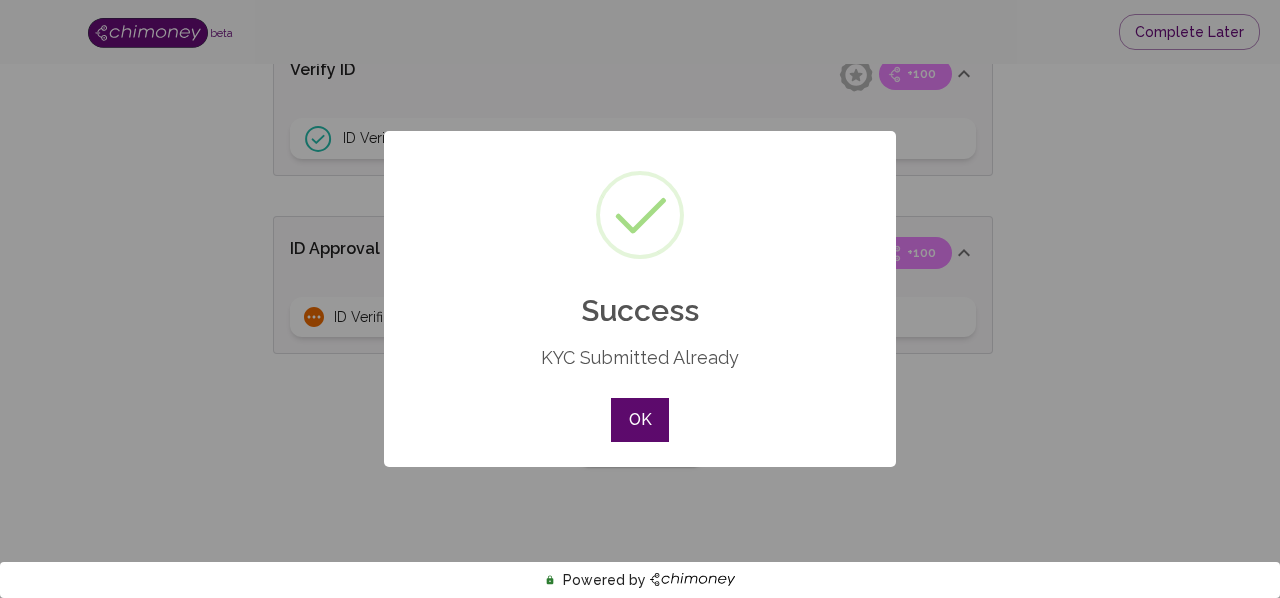 click on "OK" at bounding box center [640, 420] 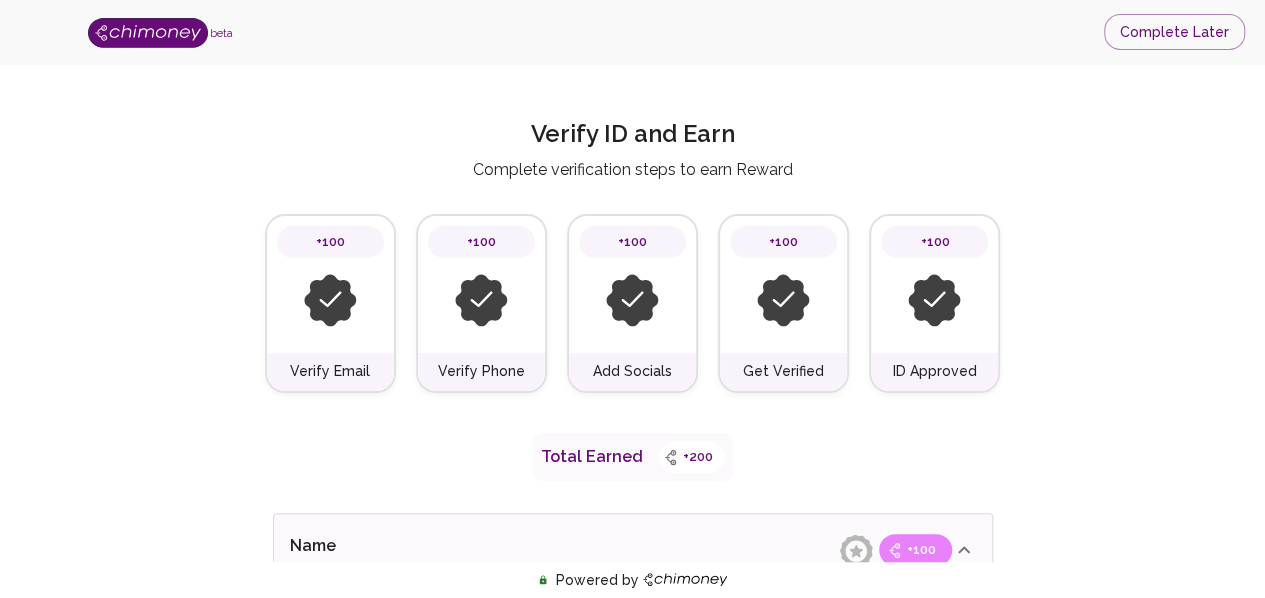 scroll, scrollTop: 0, scrollLeft: 0, axis: both 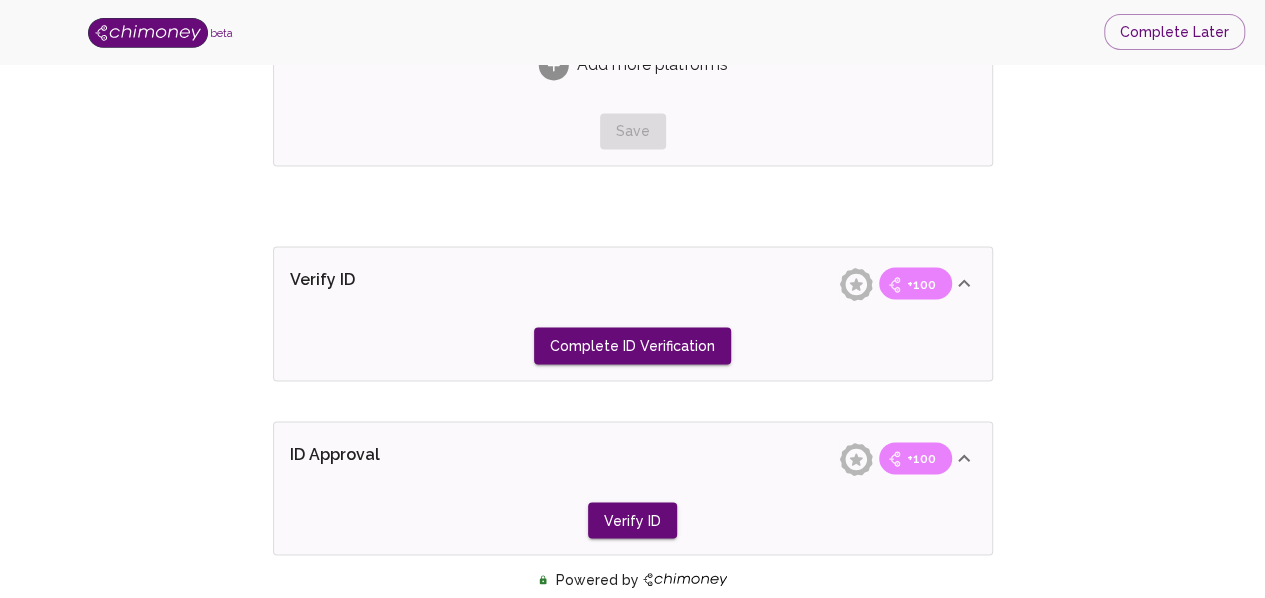 type on "I'm an Individual" 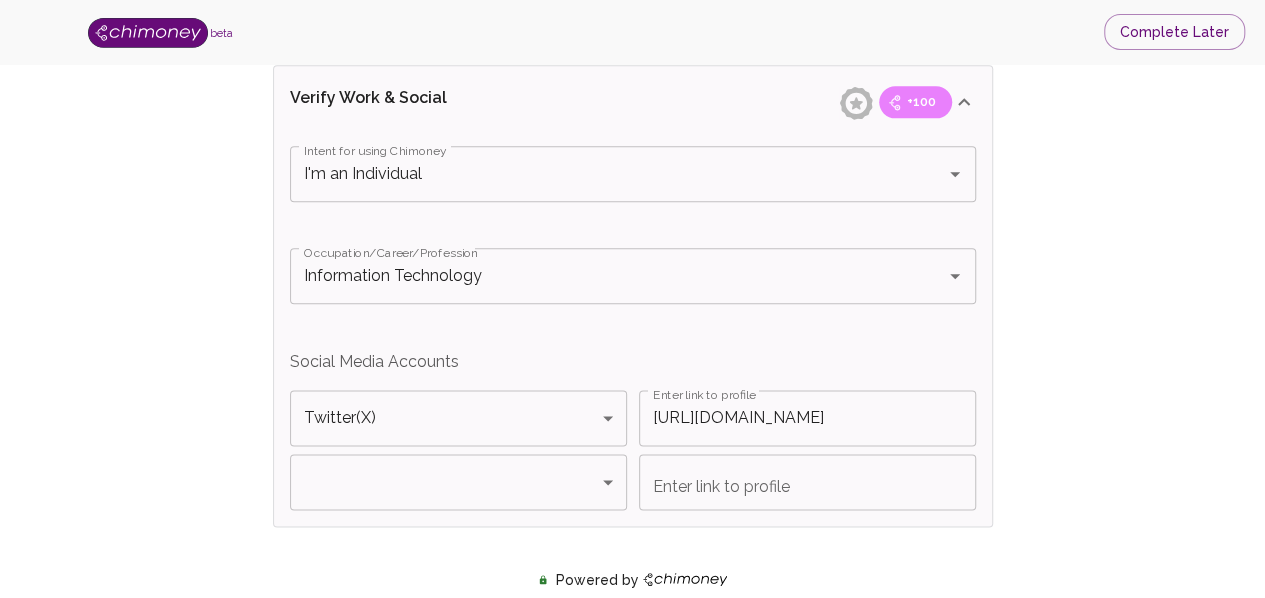 scroll, scrollTop: 1686, scrollLeft: 0, axis: vertical 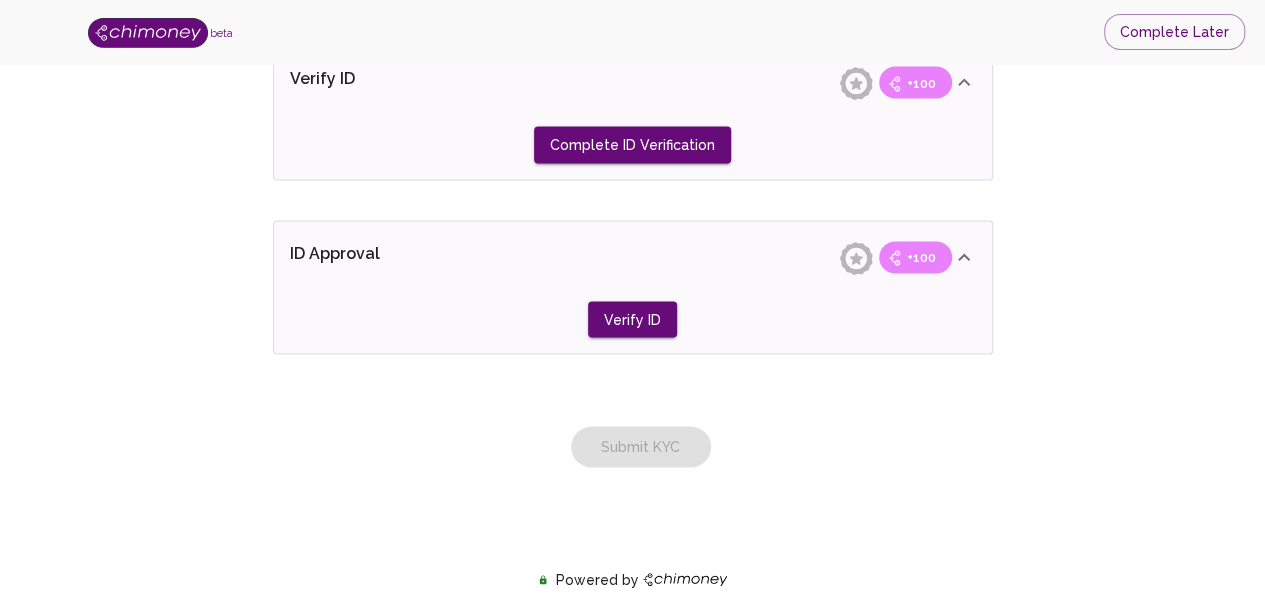type on "I'm an Individual" 